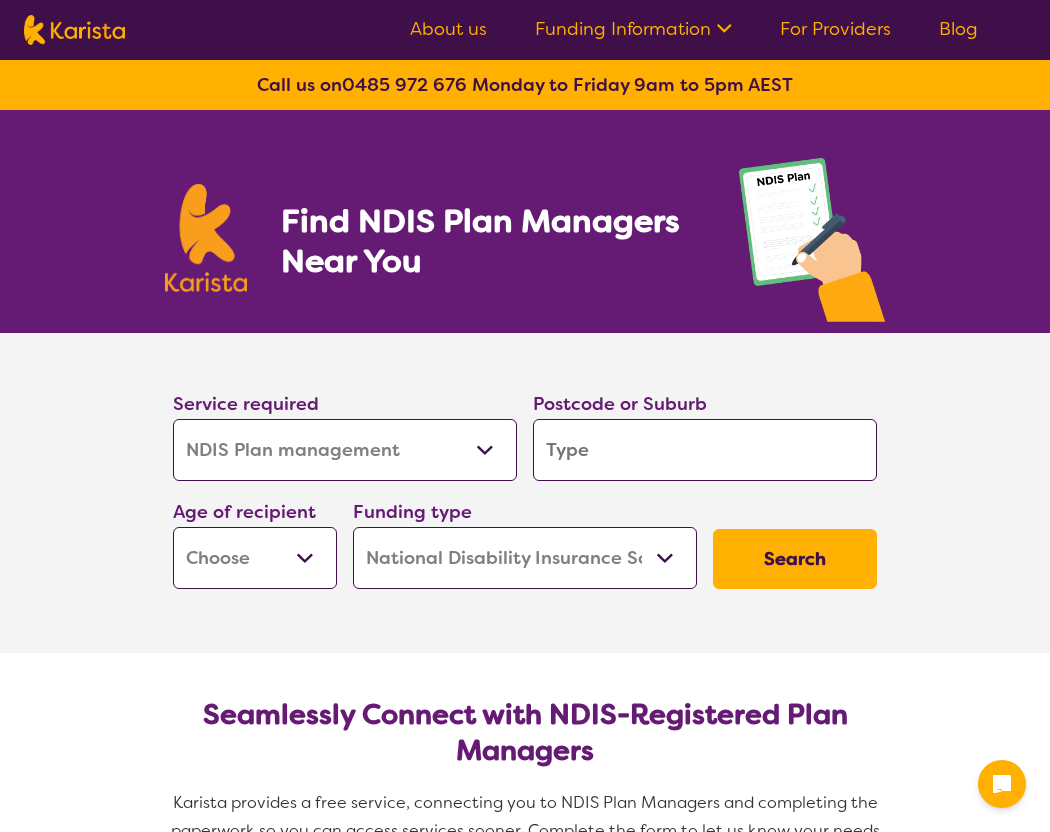 select on "NDIS Plan management" 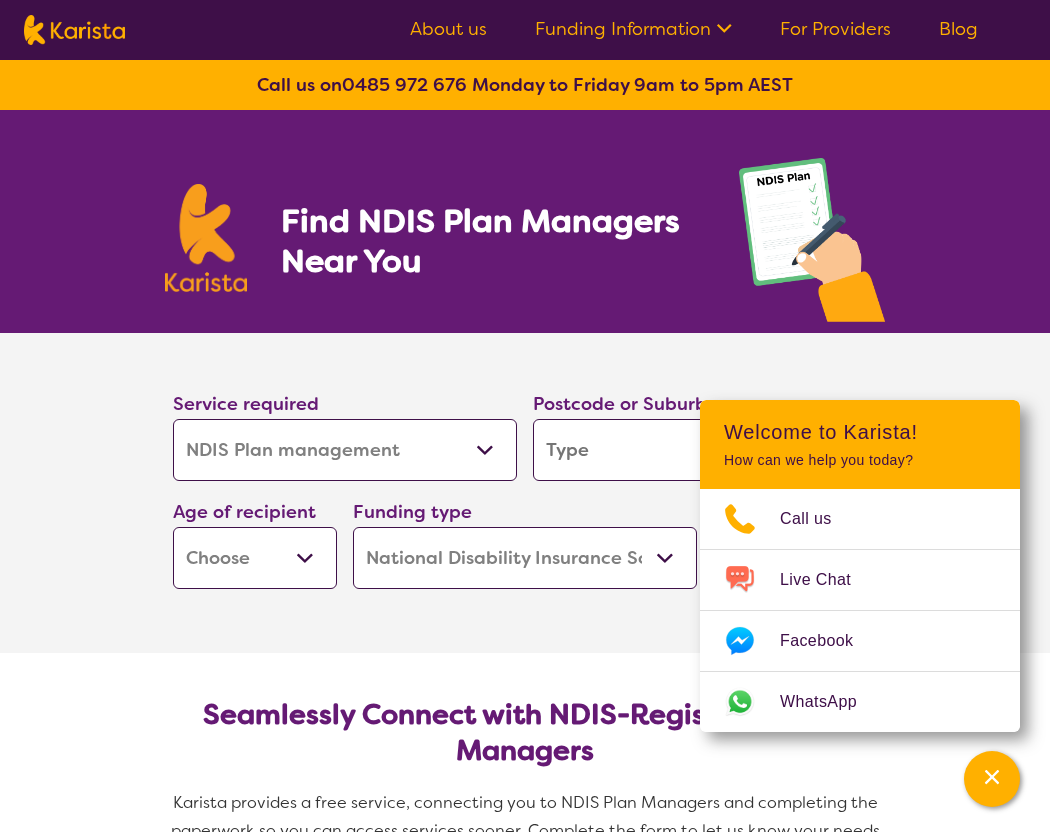 click at bounding box center [705, 450] 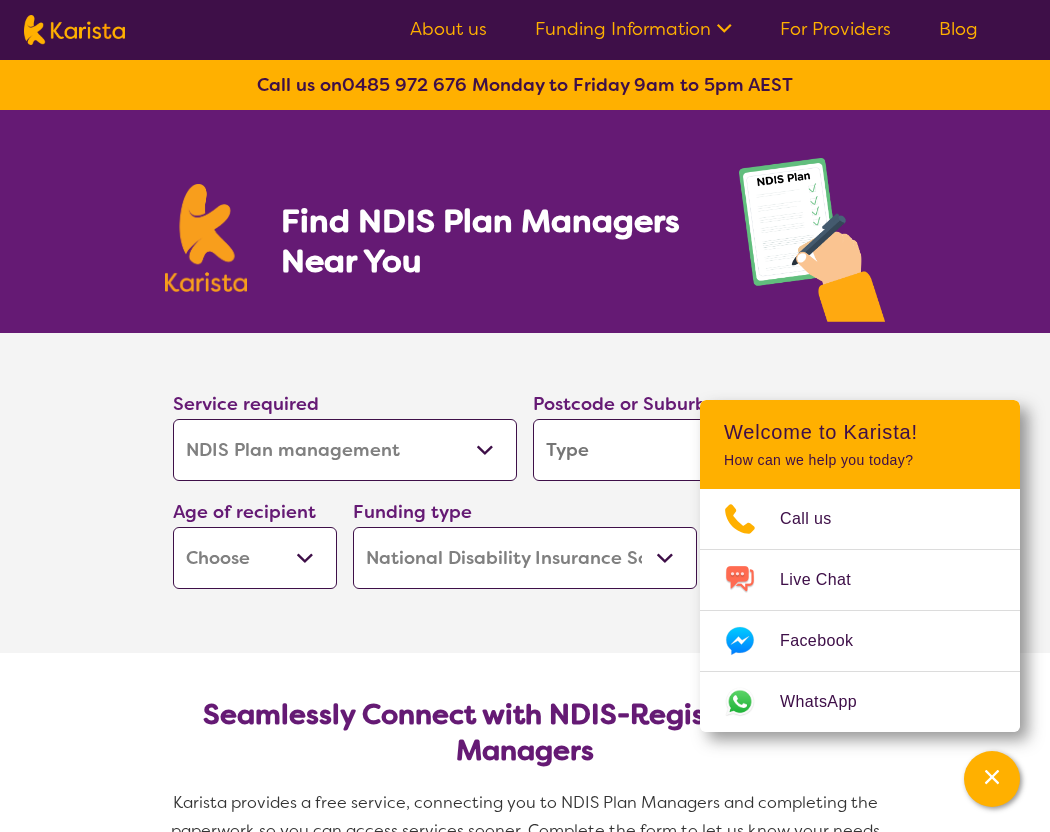 type on "3" 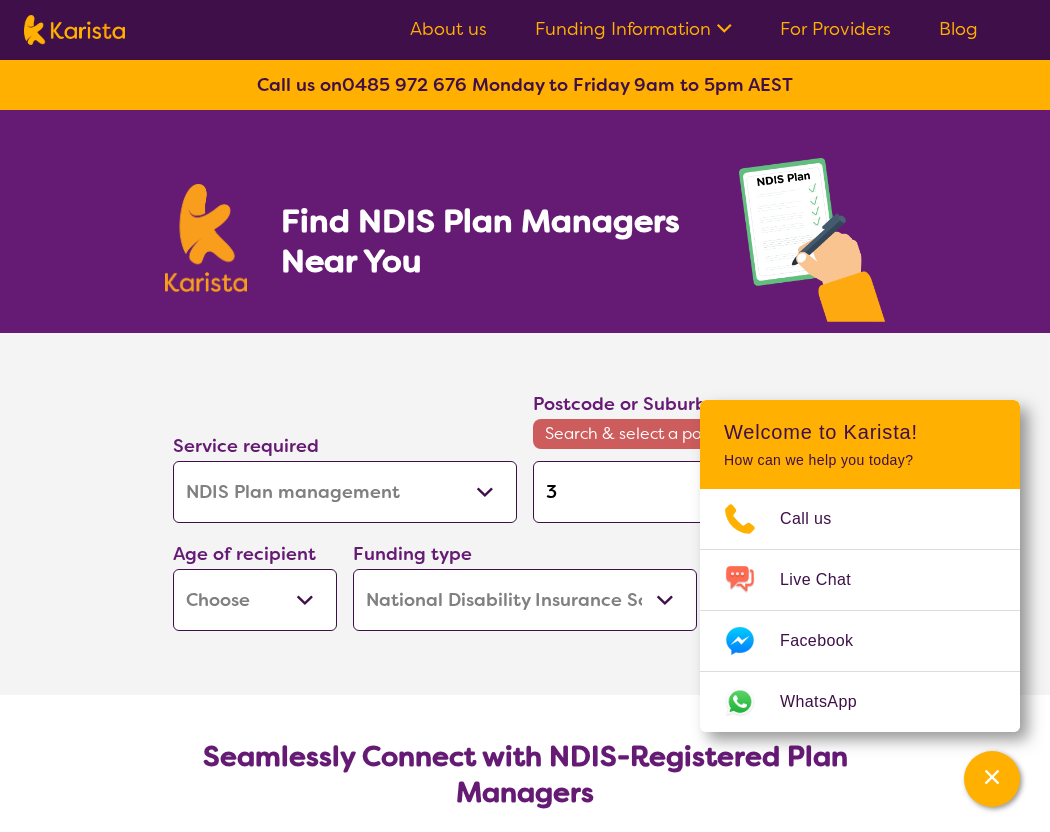 type on "38" 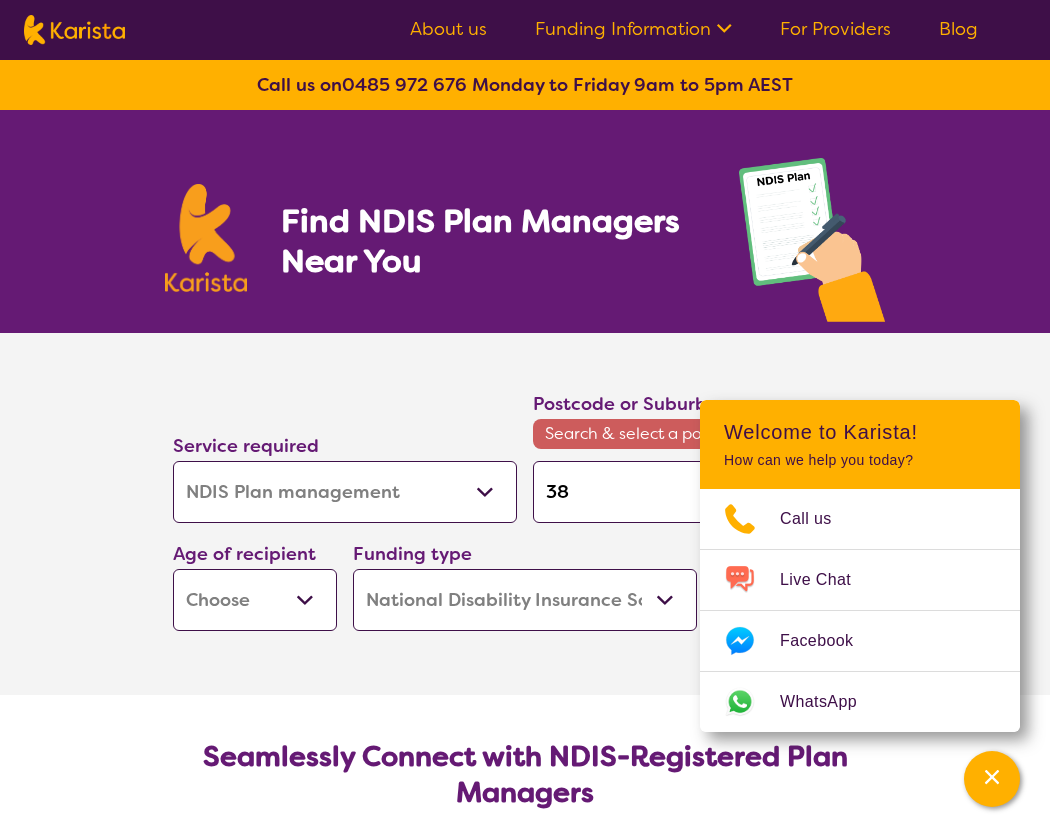 type on "381" 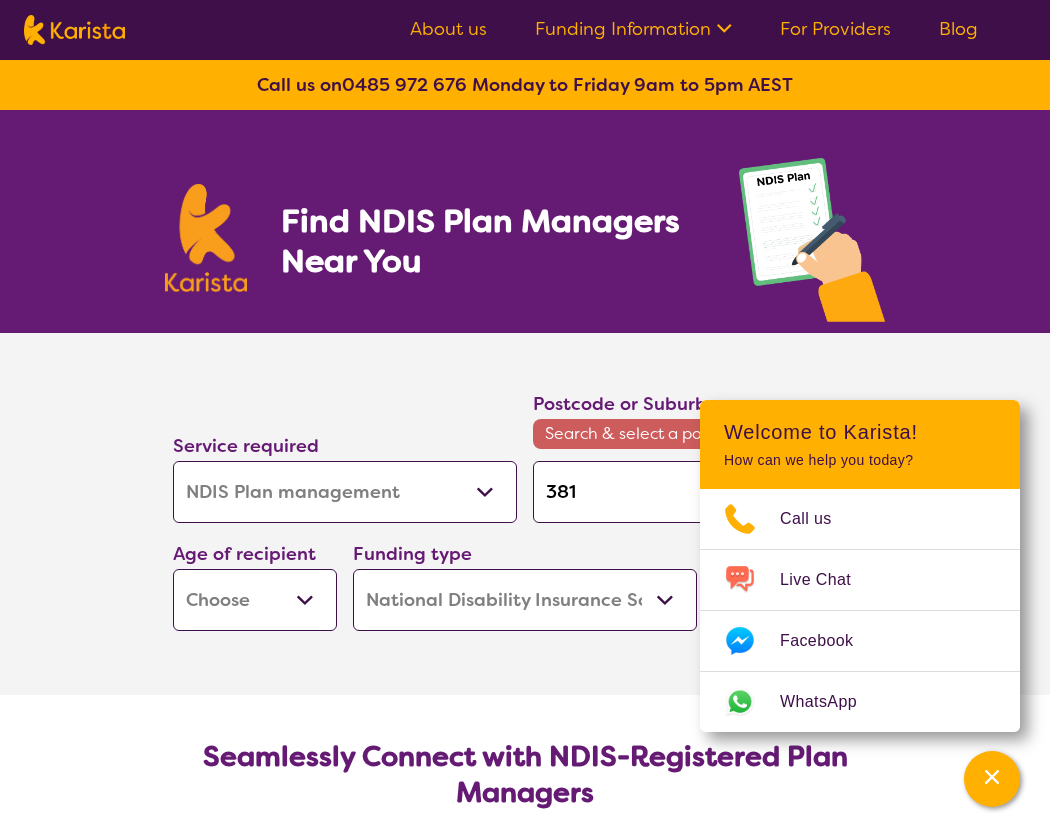 type on "3810" 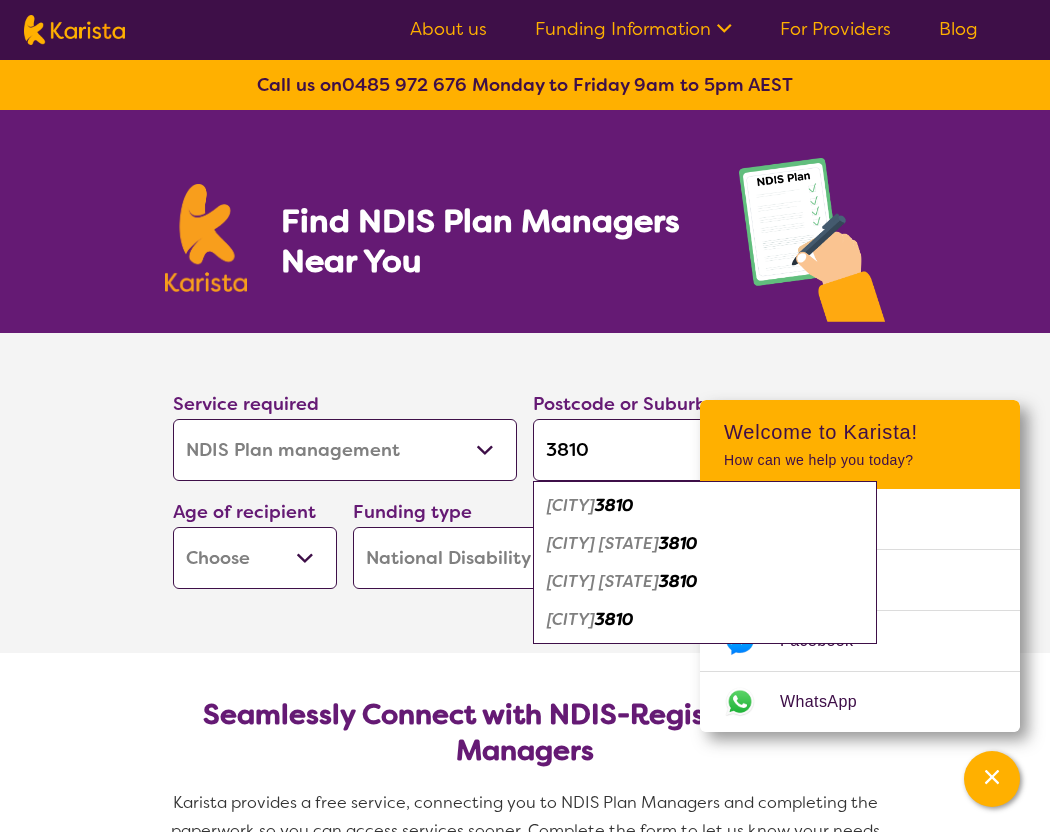type on "3810" 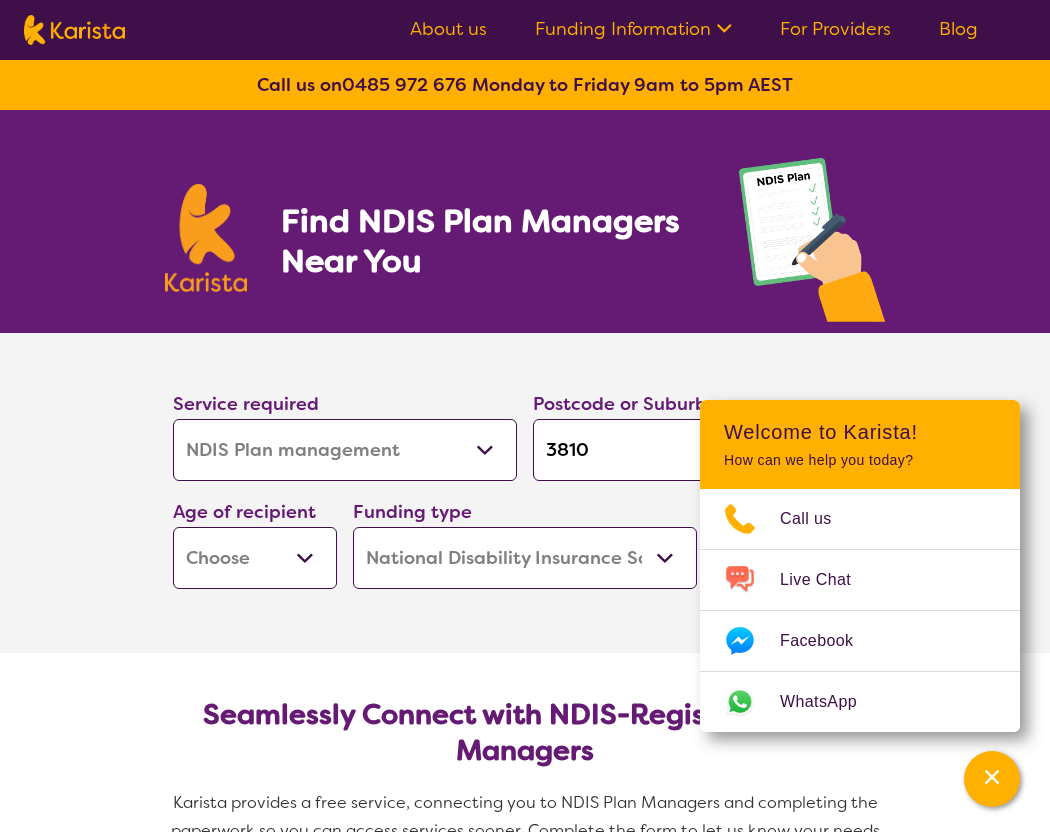 click on "Early Childhood - 0 to 9 Child - 10 to 11 Adolescent - 12 to 17 Adult - 18 to 64 Aged - 65+" at bounding box center (255, 558) 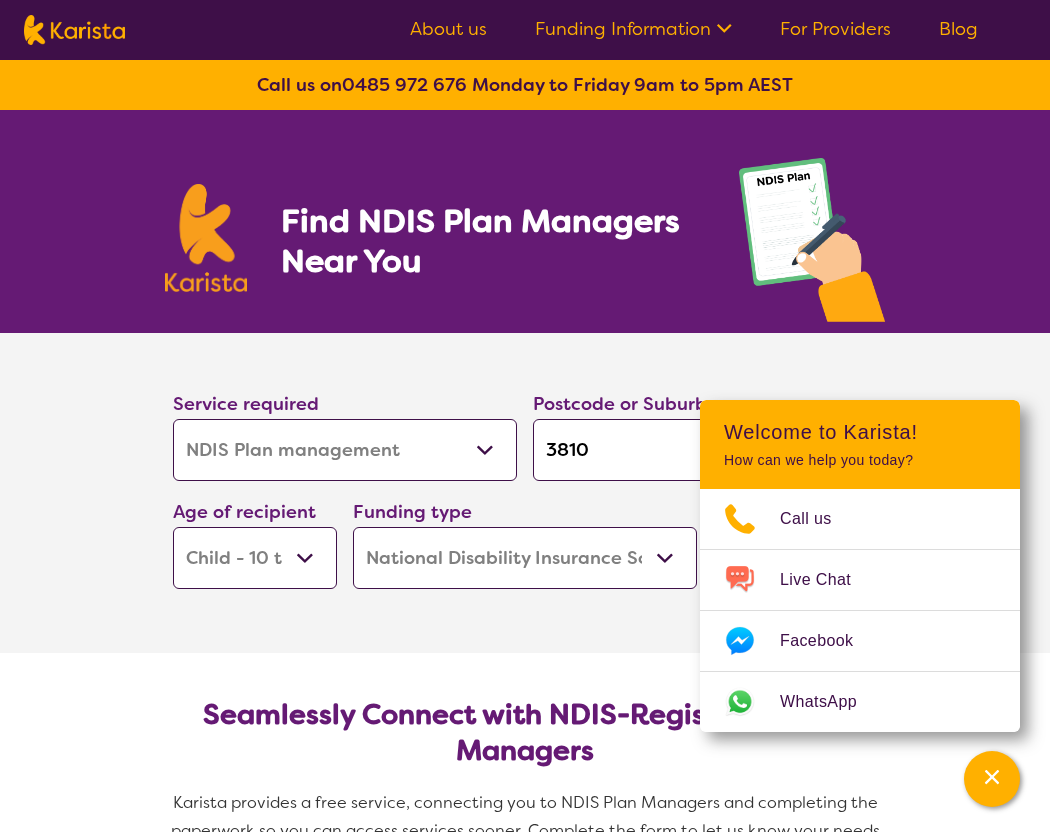 select on "CH" 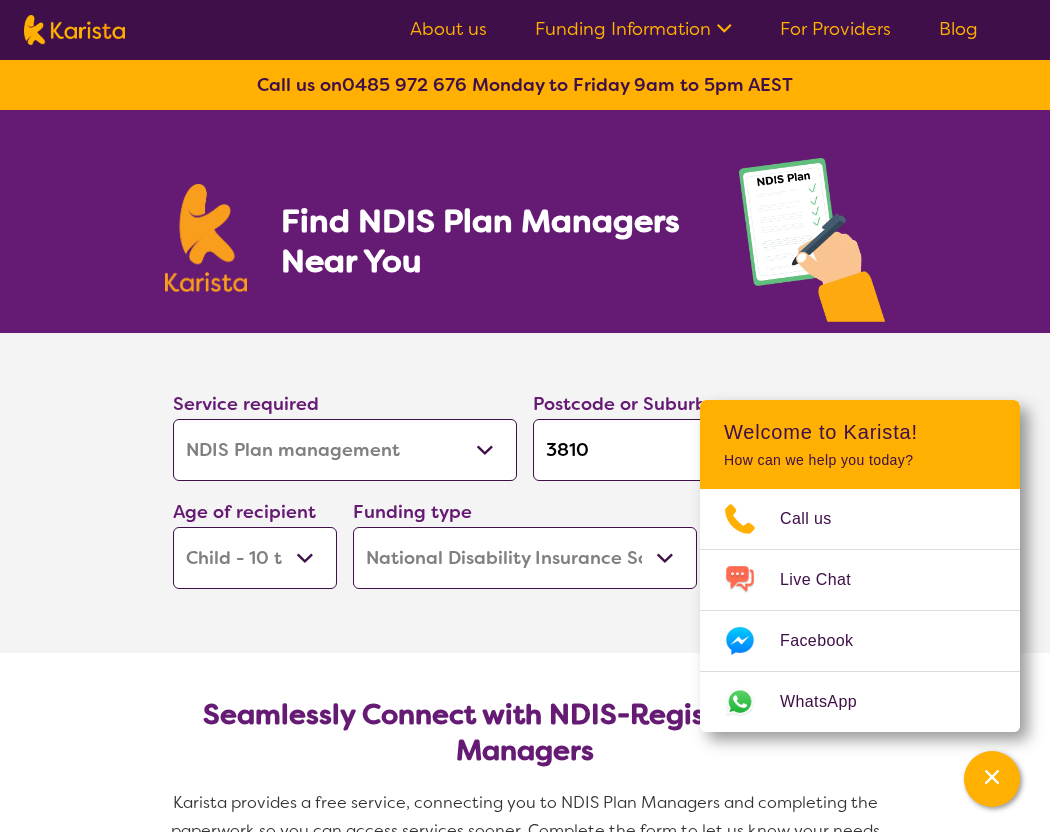 click on "Home Care Package (HCP) National Disability Insurance Scheme (NDIS) I don't know" at bounding box center [525, 558] 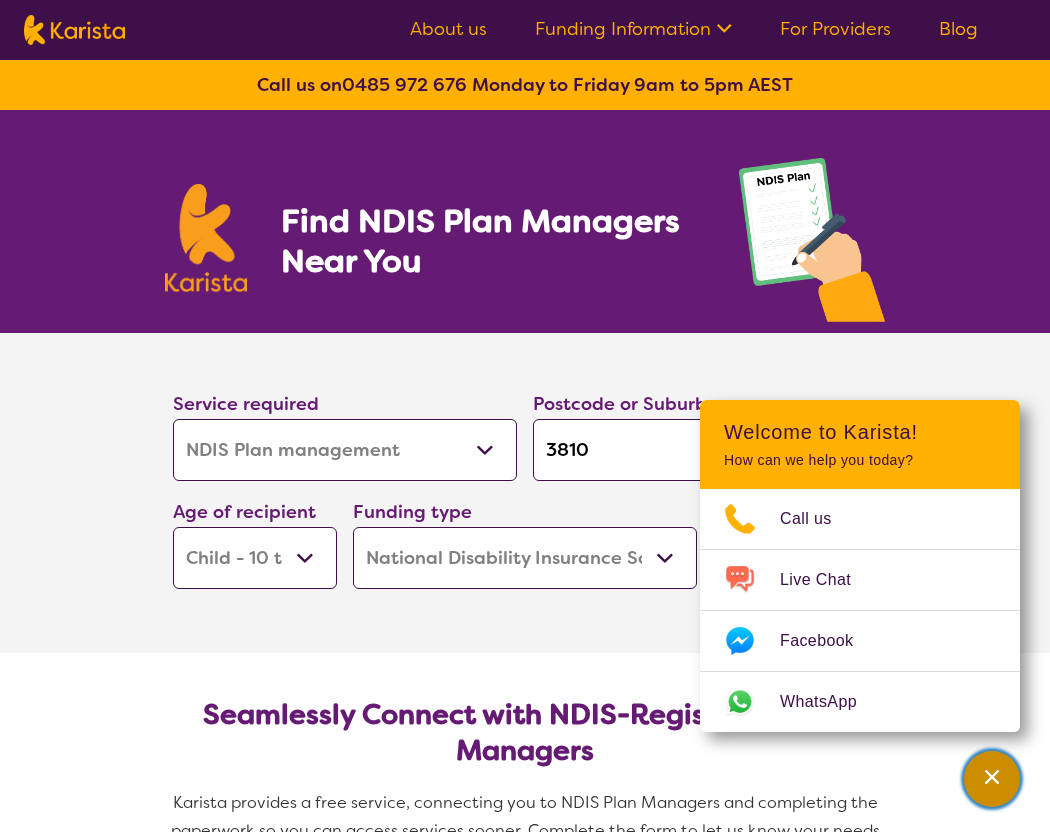 click at bounding box center [992, 779] 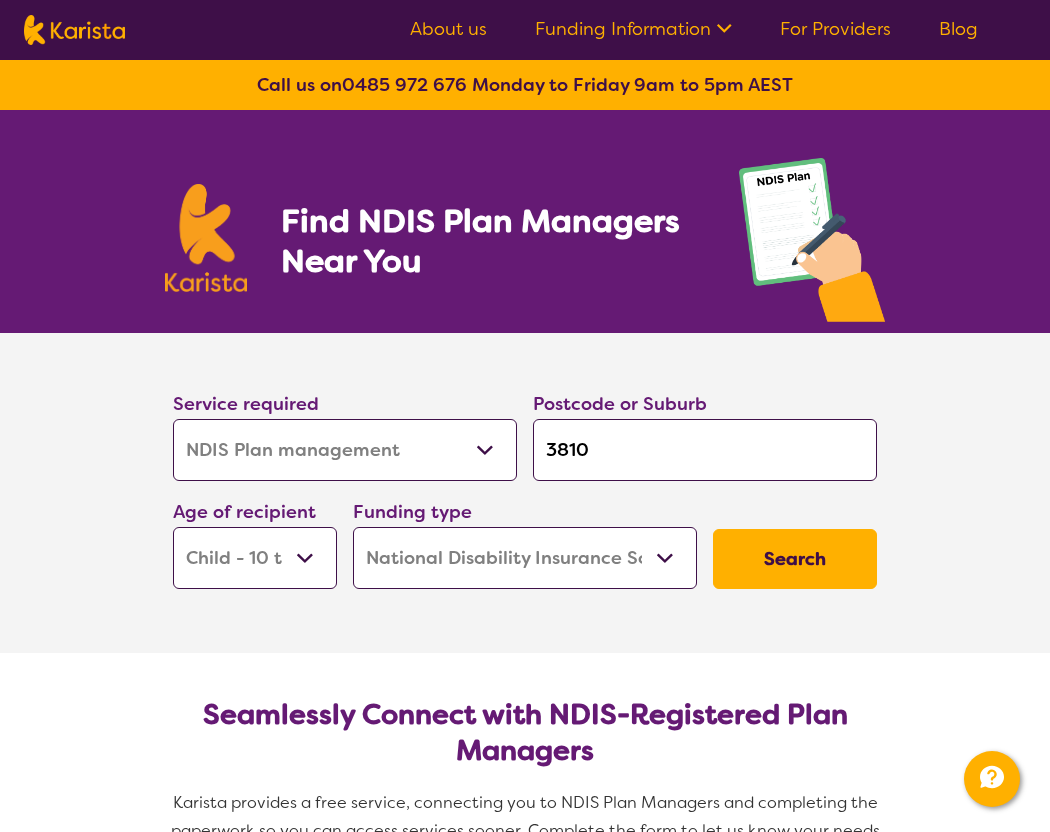 click on "Search" at bounding box center (795, 559) 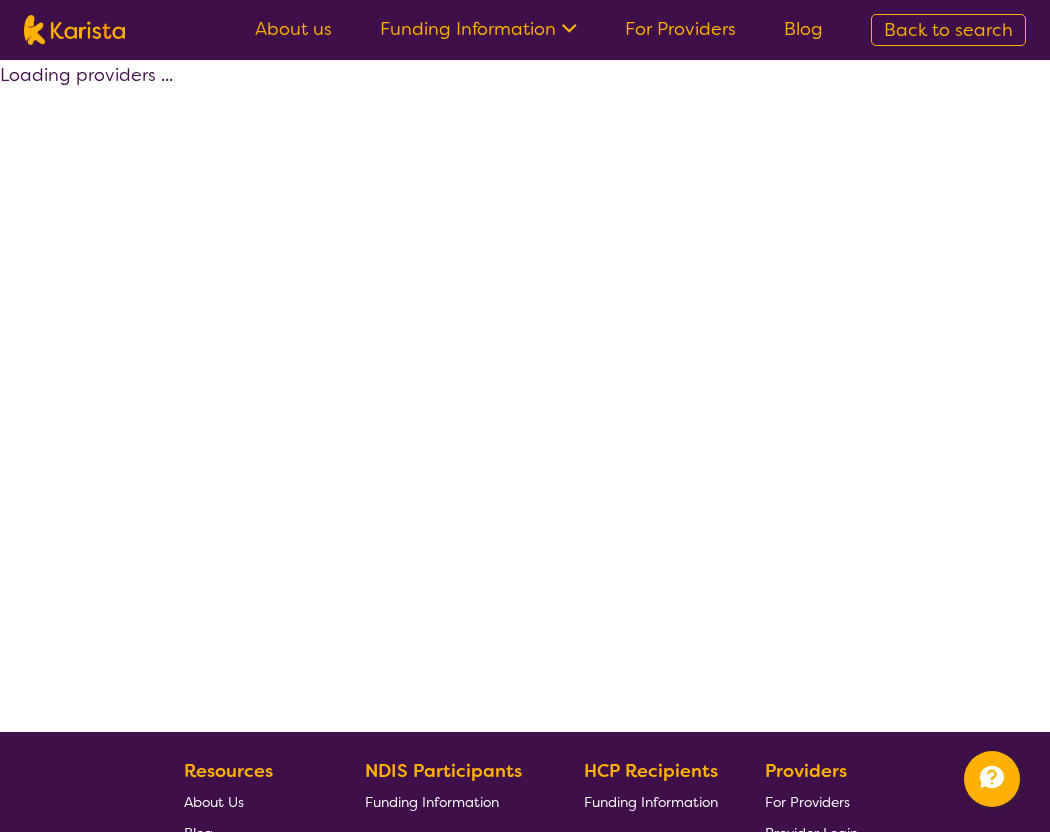 select on "by_score" 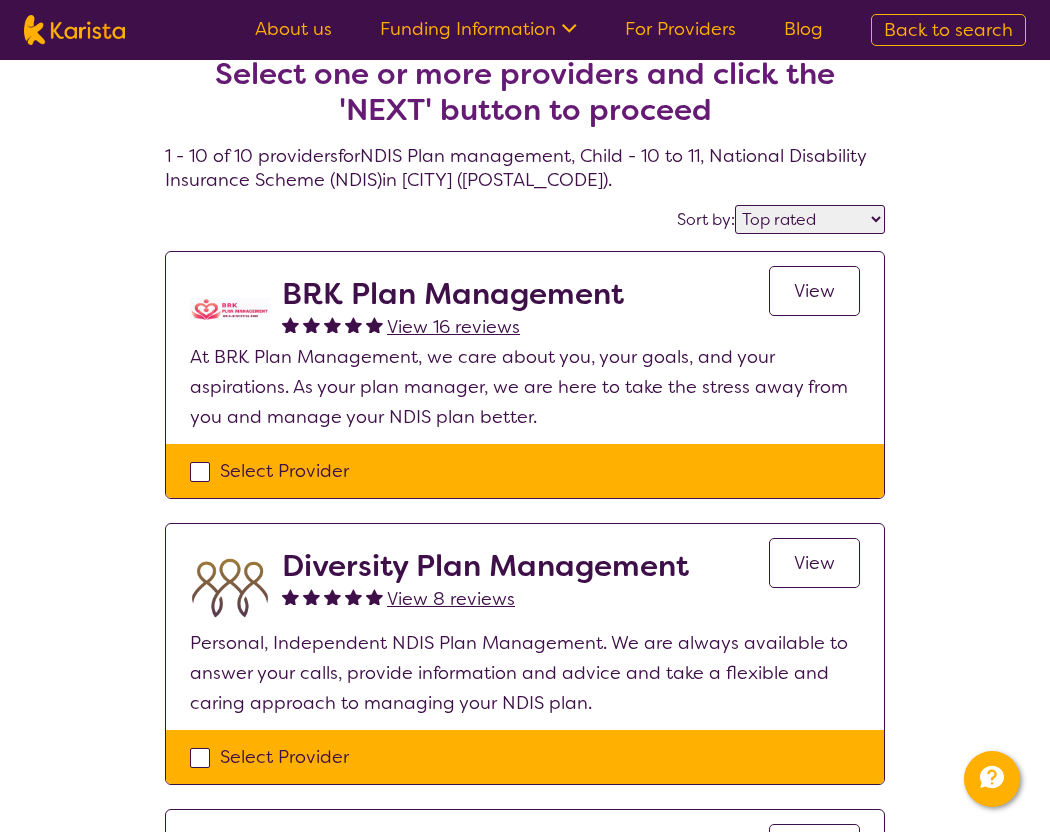 scroll, scrollTop: 0, scrollLeft: 0, axis: both 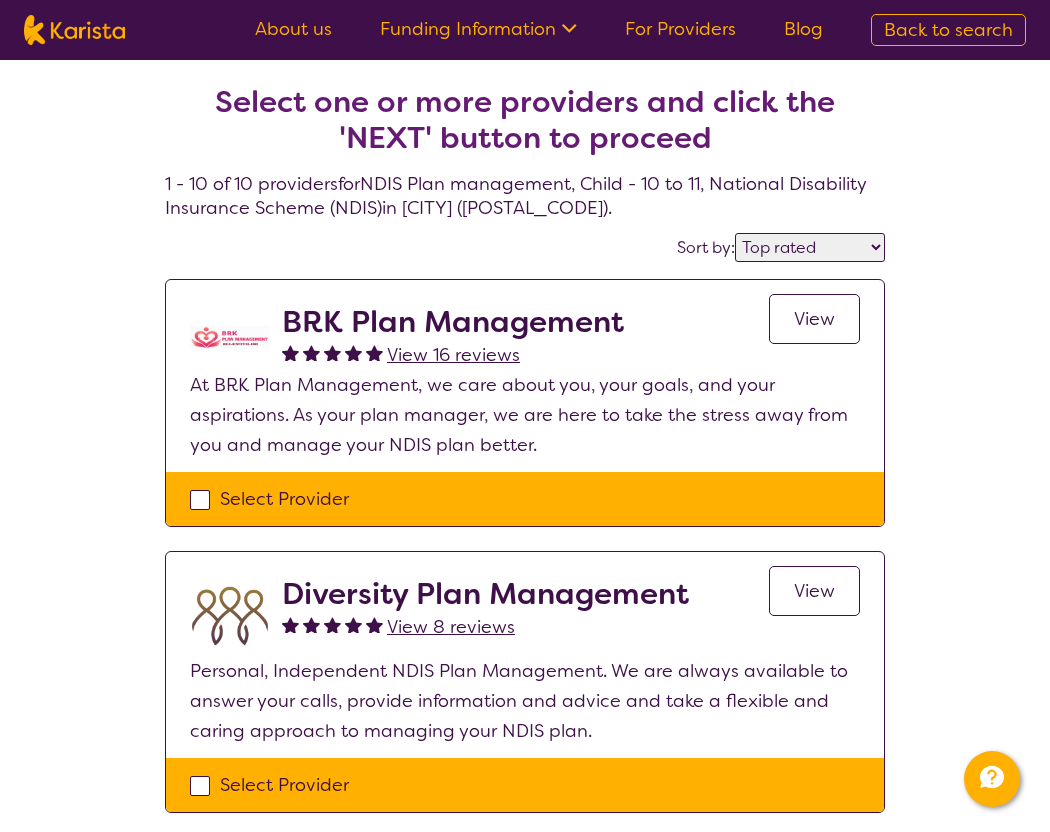 click on "Select Provider" at bounding box center (525, 499) 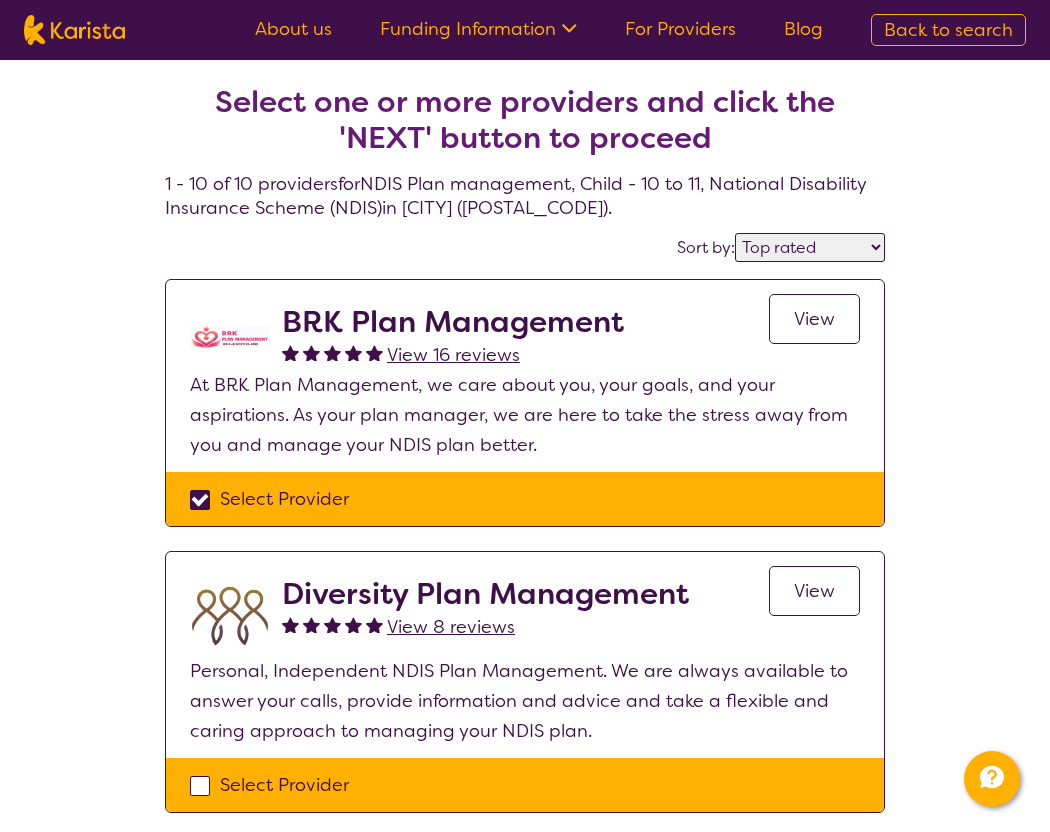 checkbox on "true" 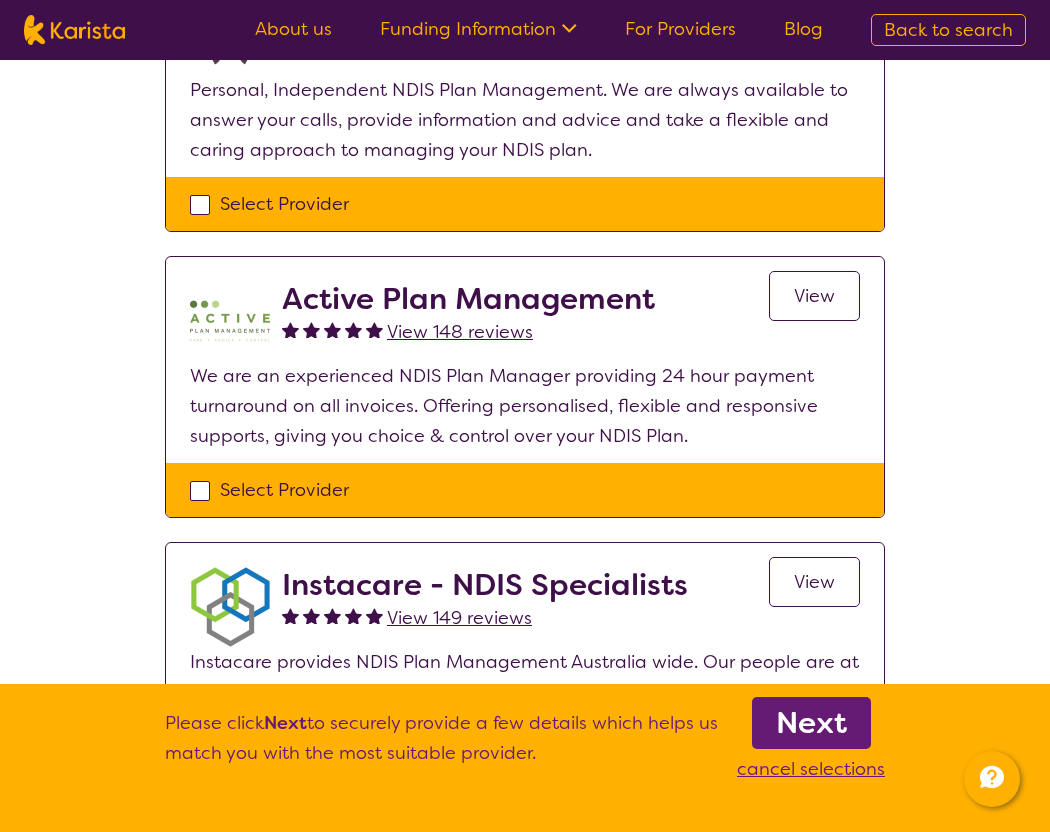 scroll, scrollTop: 642, scrollLeft: 0, axis: vertical 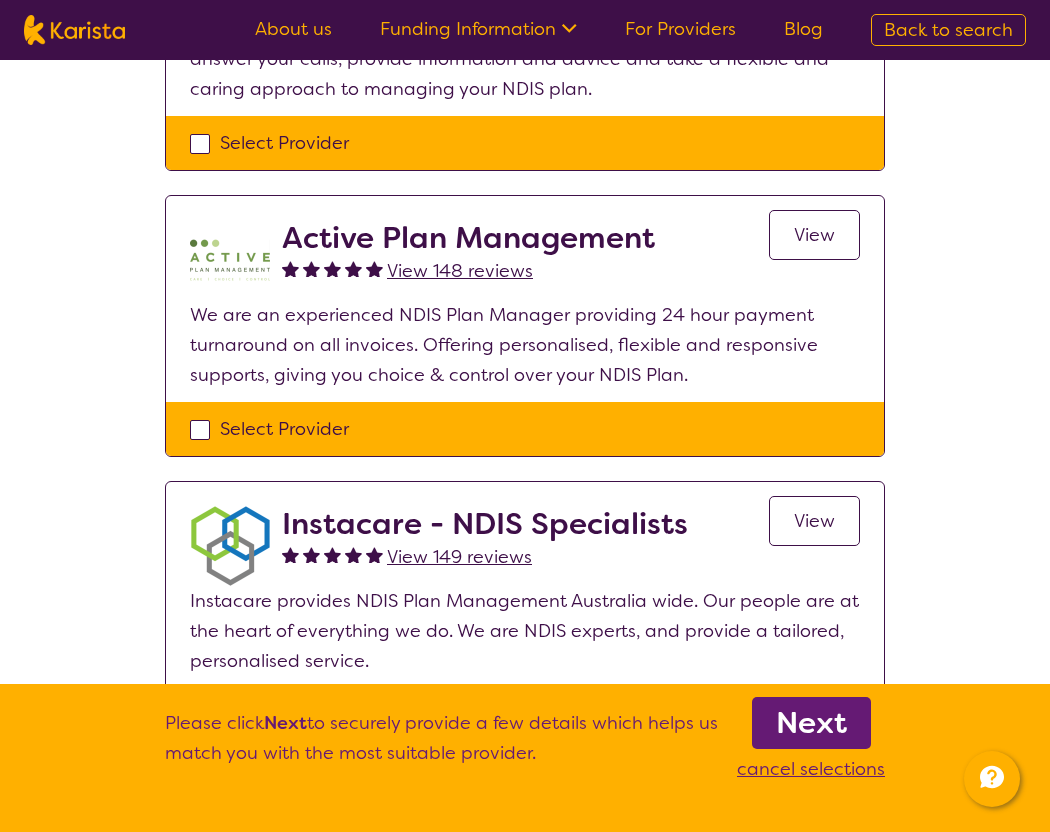 click on "Select Provider" at bounding box center (525, 429) 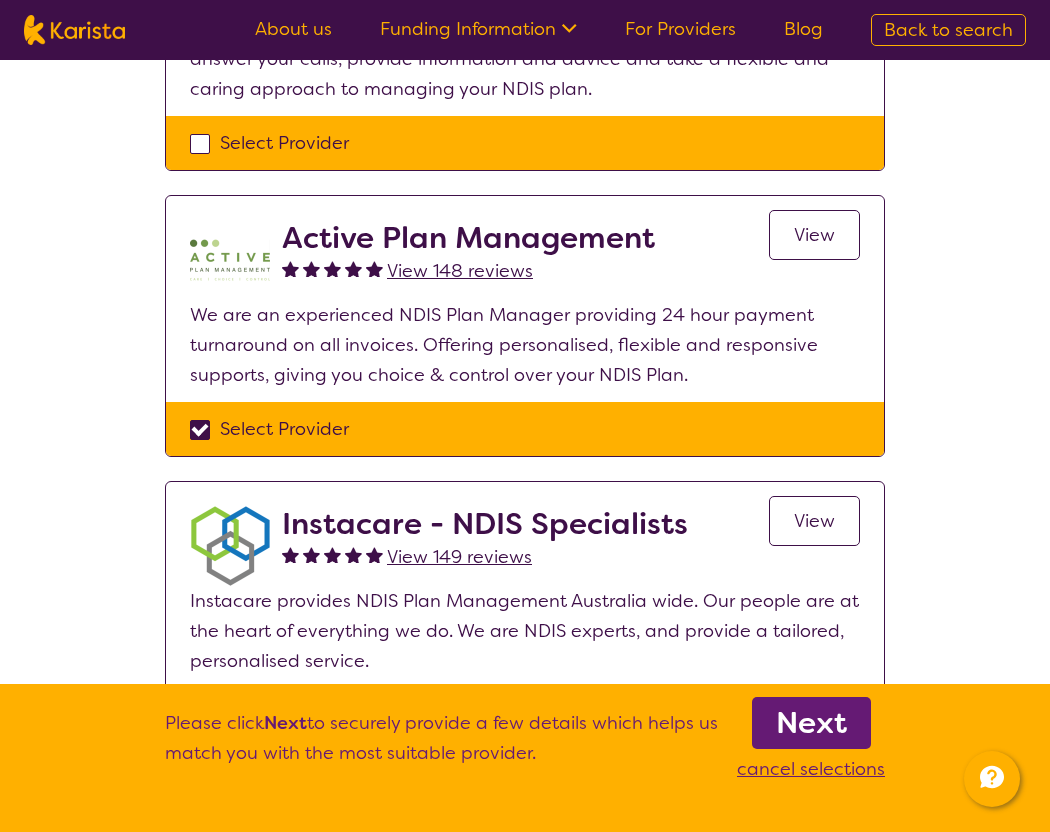 checkbox on "true" 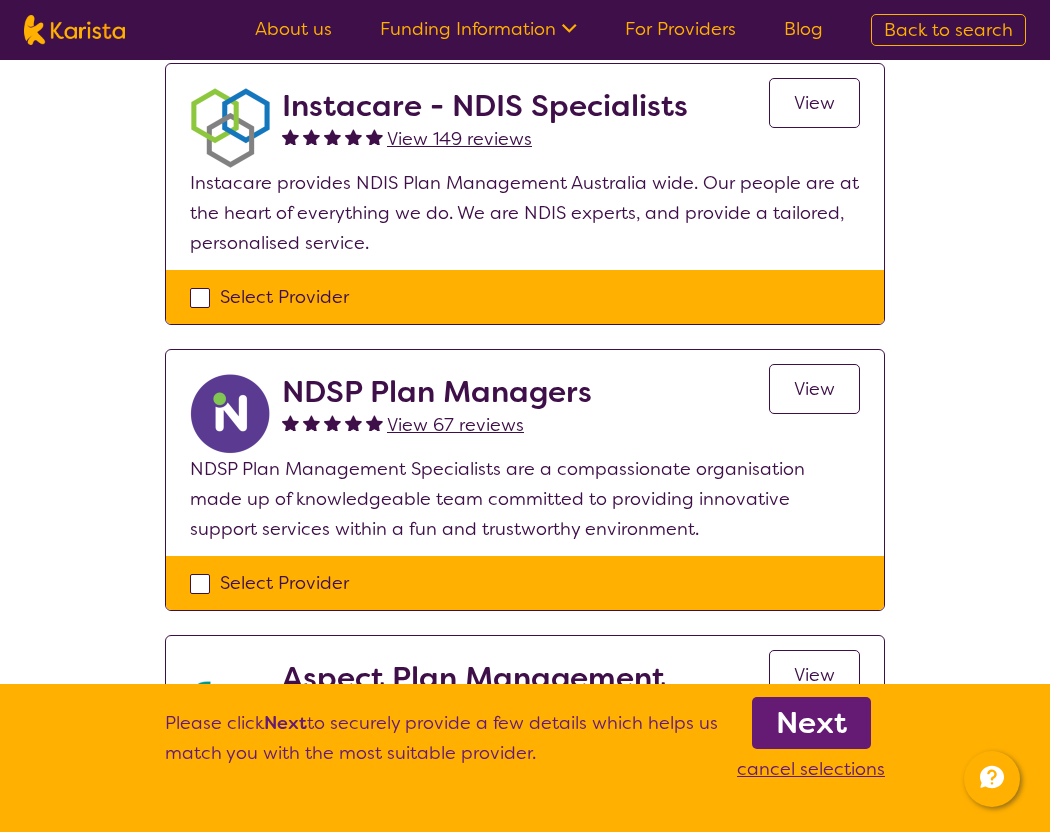 scroll, scrollTop: 1097, scrollLeft: 0, axis: vertical 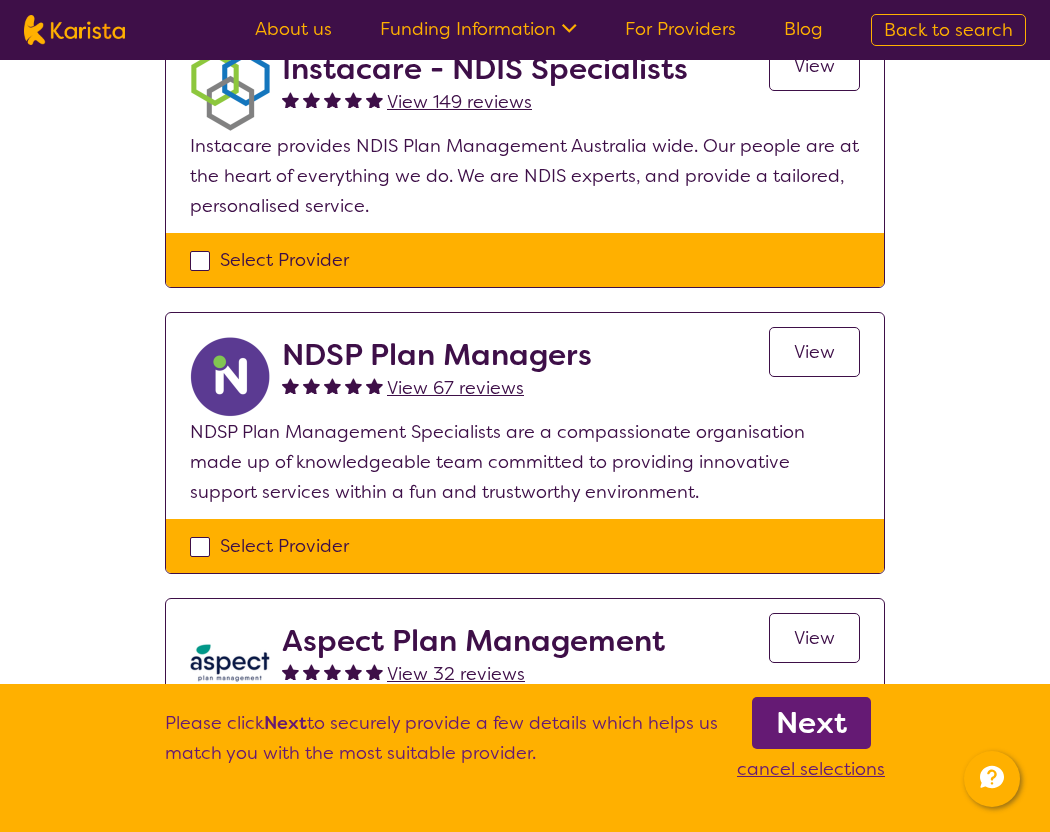 click on "Select Provider" at bounding box center [525, 546] 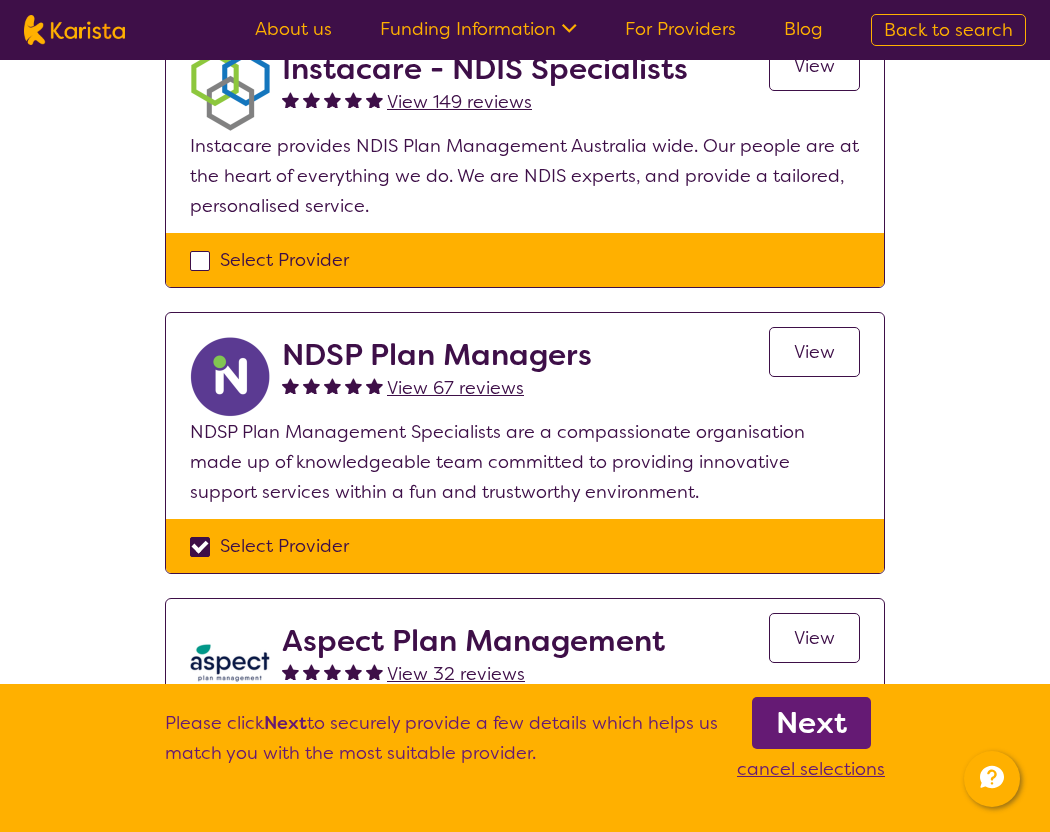 checkbox on "true" 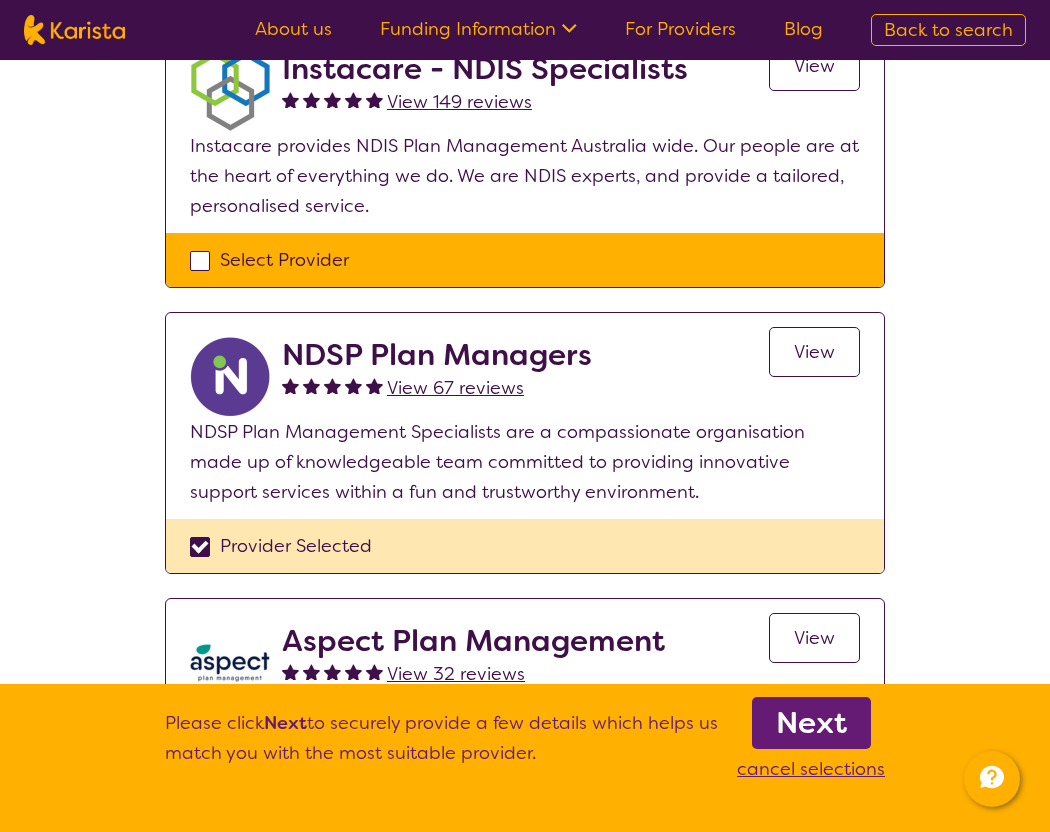 click on "Next" at bounding box center (811, 723) 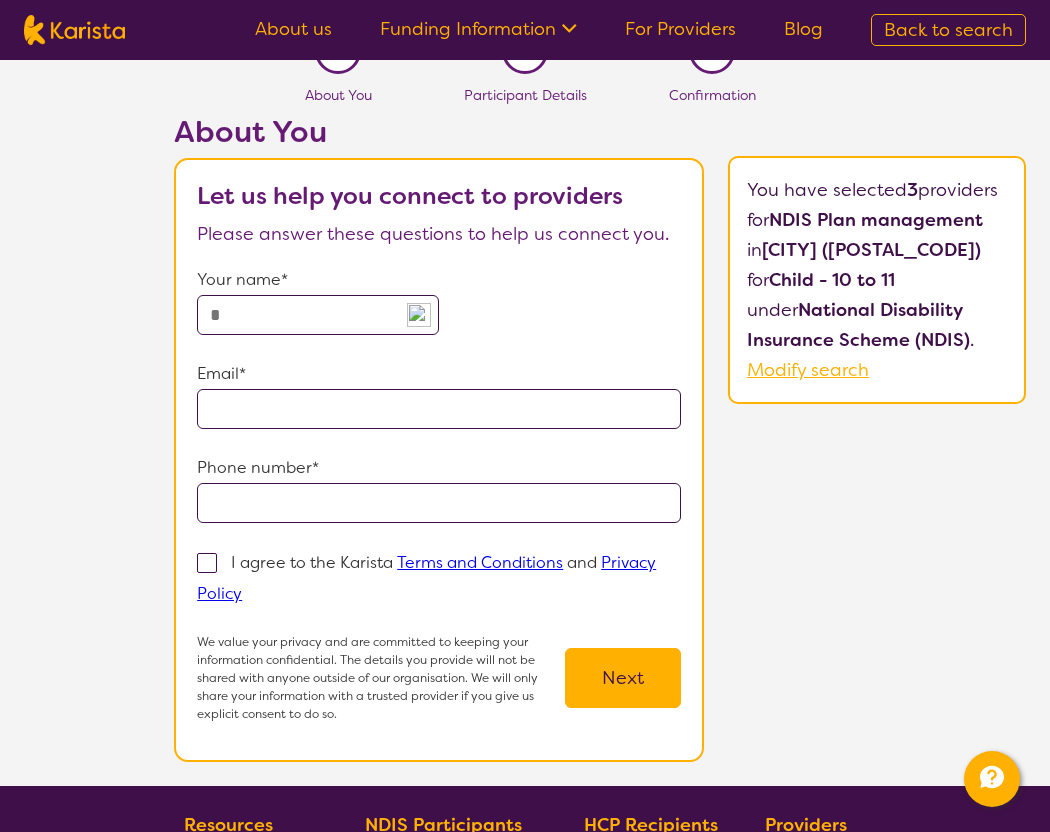 scroll, scrollTop: 11, scrollLeft: 0, axis: vertical 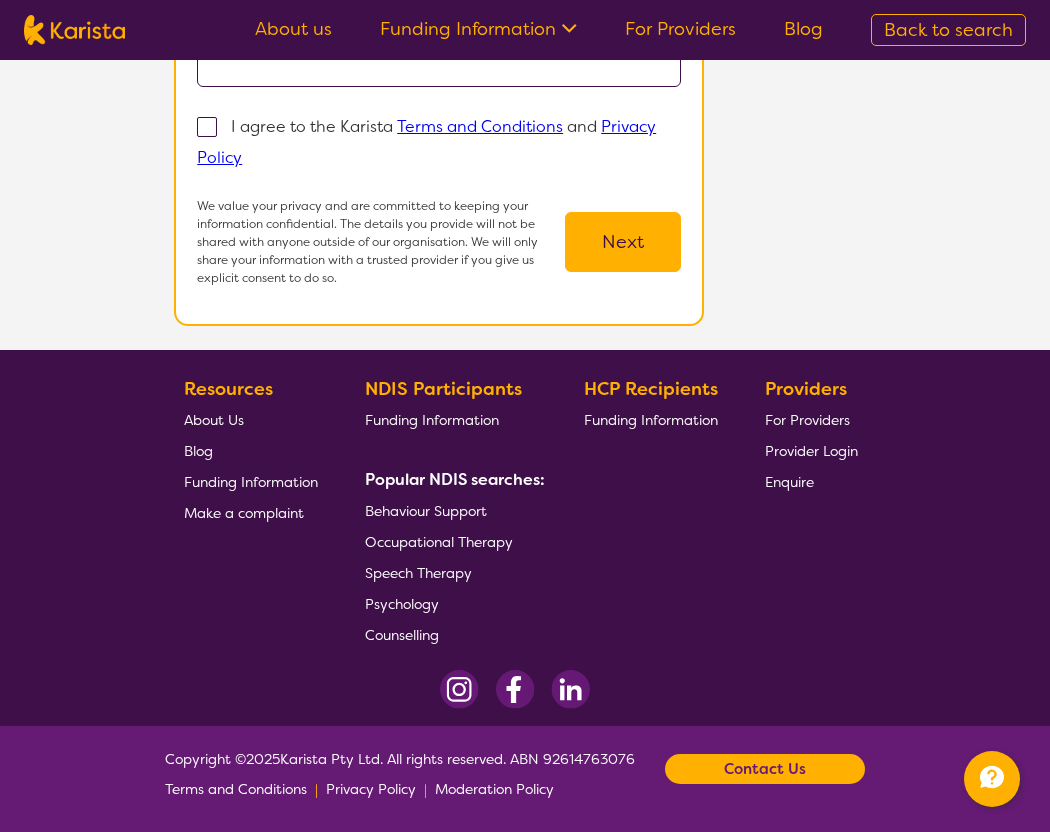 select on "by_score" 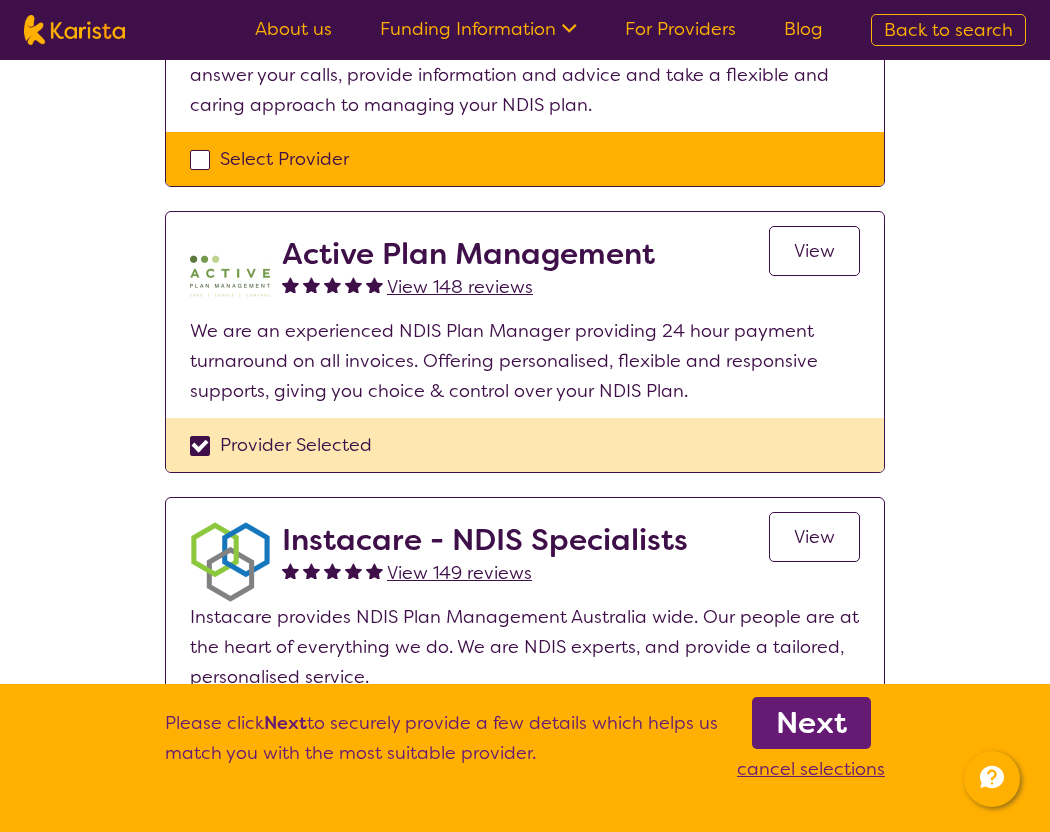 scroll, scrollTop: 591, scrollLeft: 0, axis: vertical 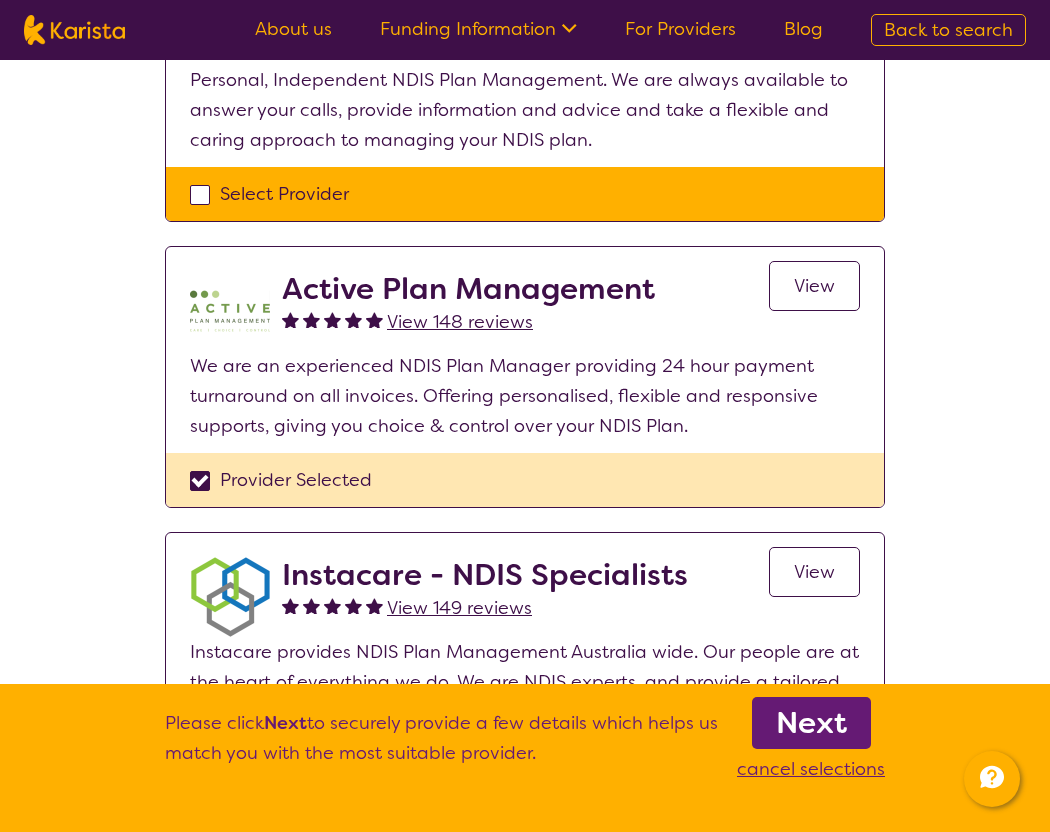 click on "View   148   reviews" at bounding box center (460, 322) 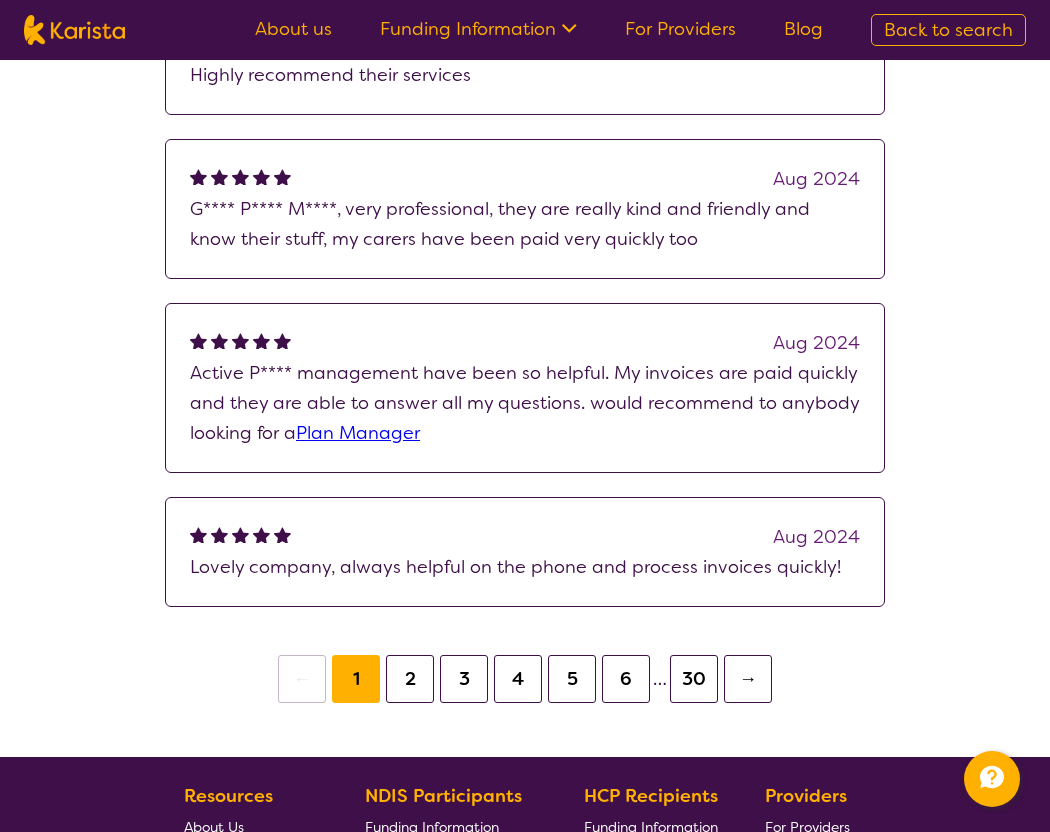 scroll, scrollTop: 557, scrollLeft: 0, axis: vertical 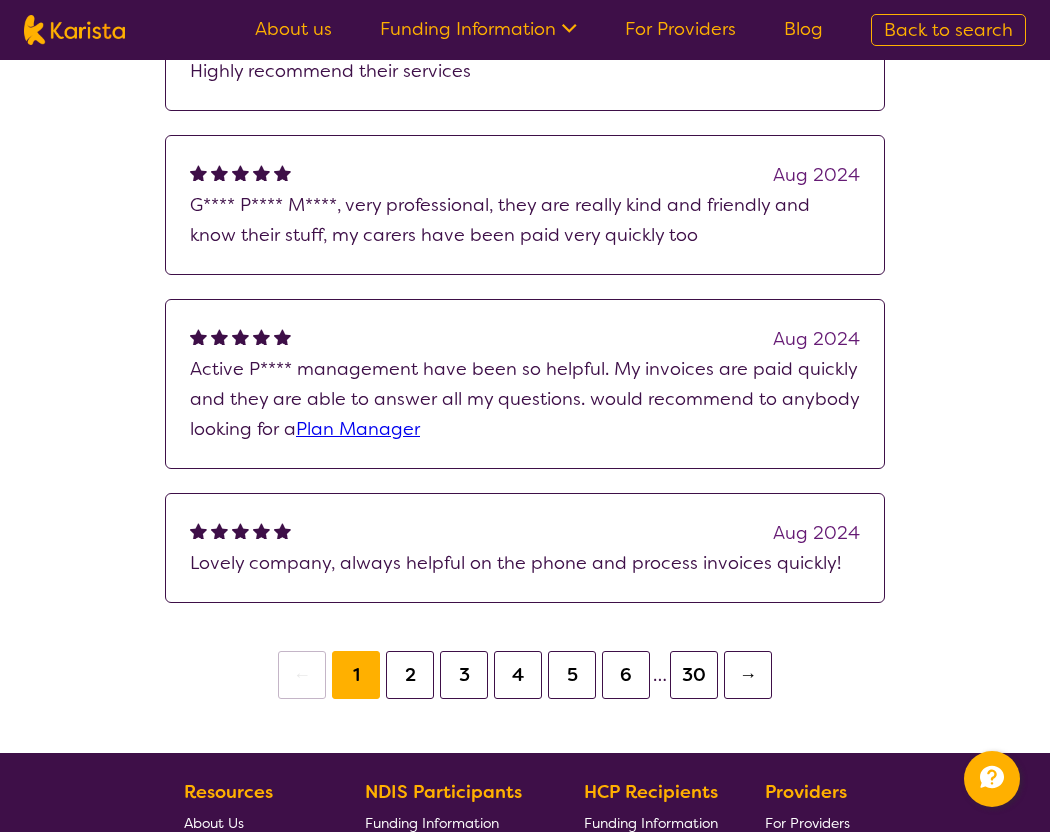 click on "2" at bounding box center (410, 675) 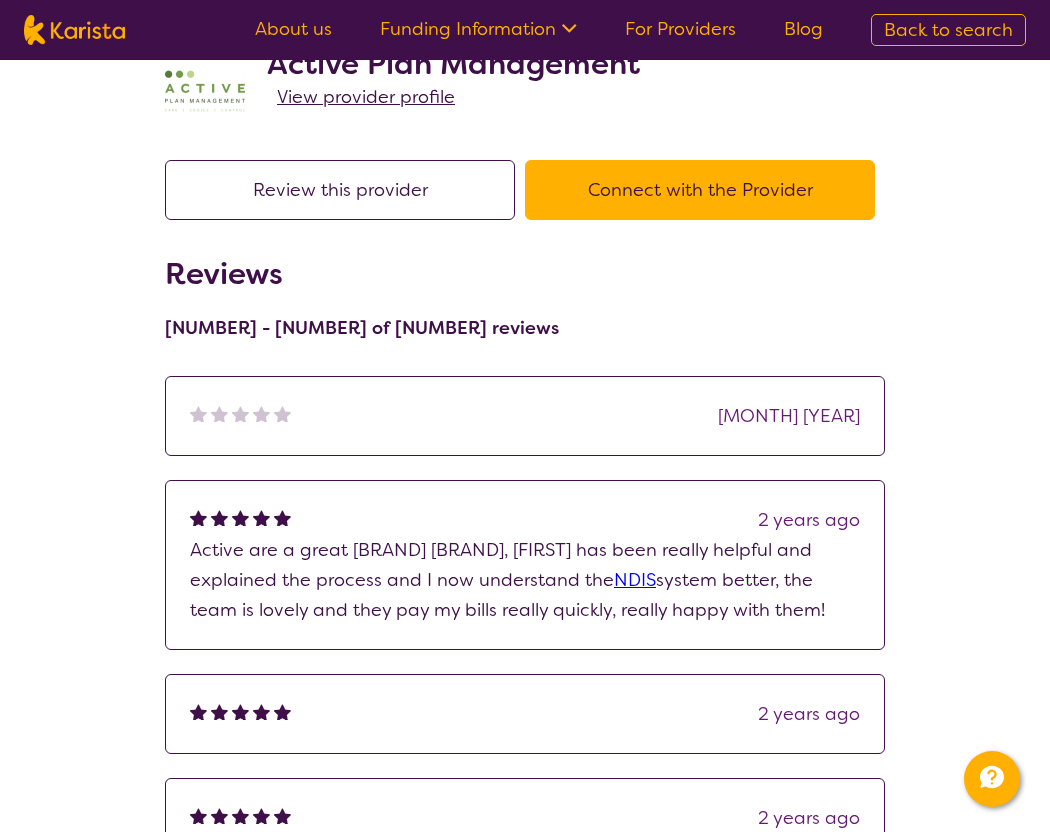 scroll, scrollTop: 0, scrollLeft: 0, axis: both 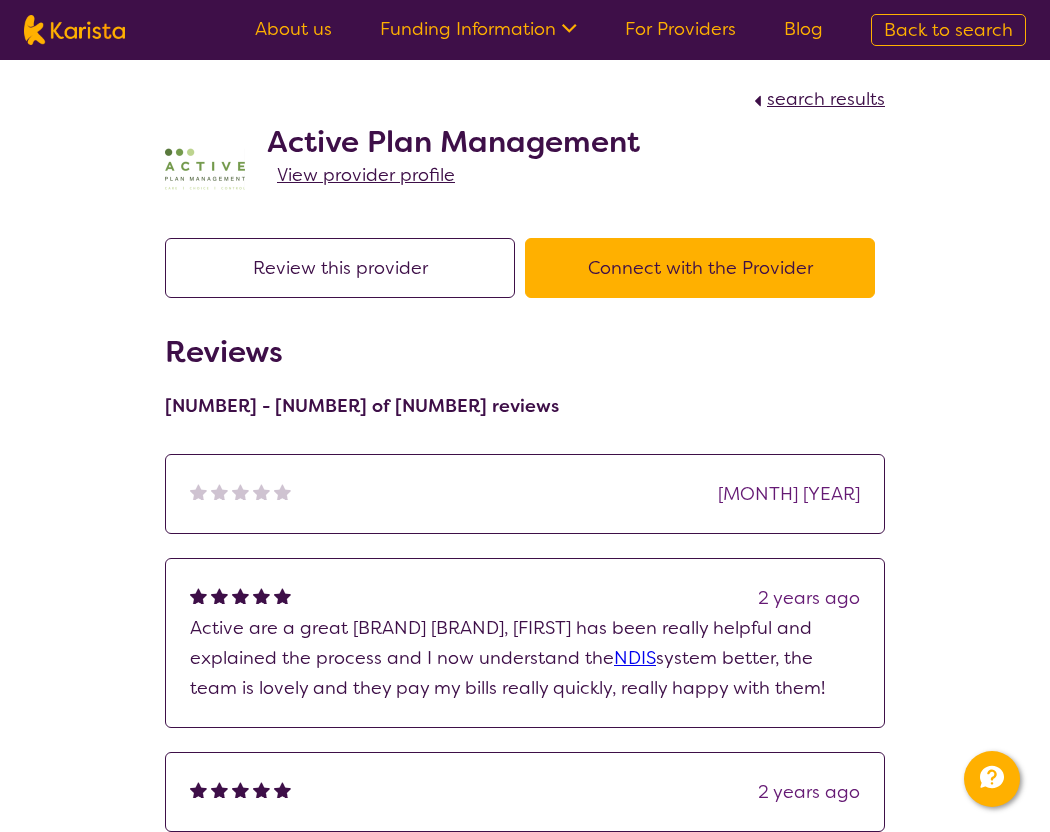 click on "search results" at bounding box center (826, 99) 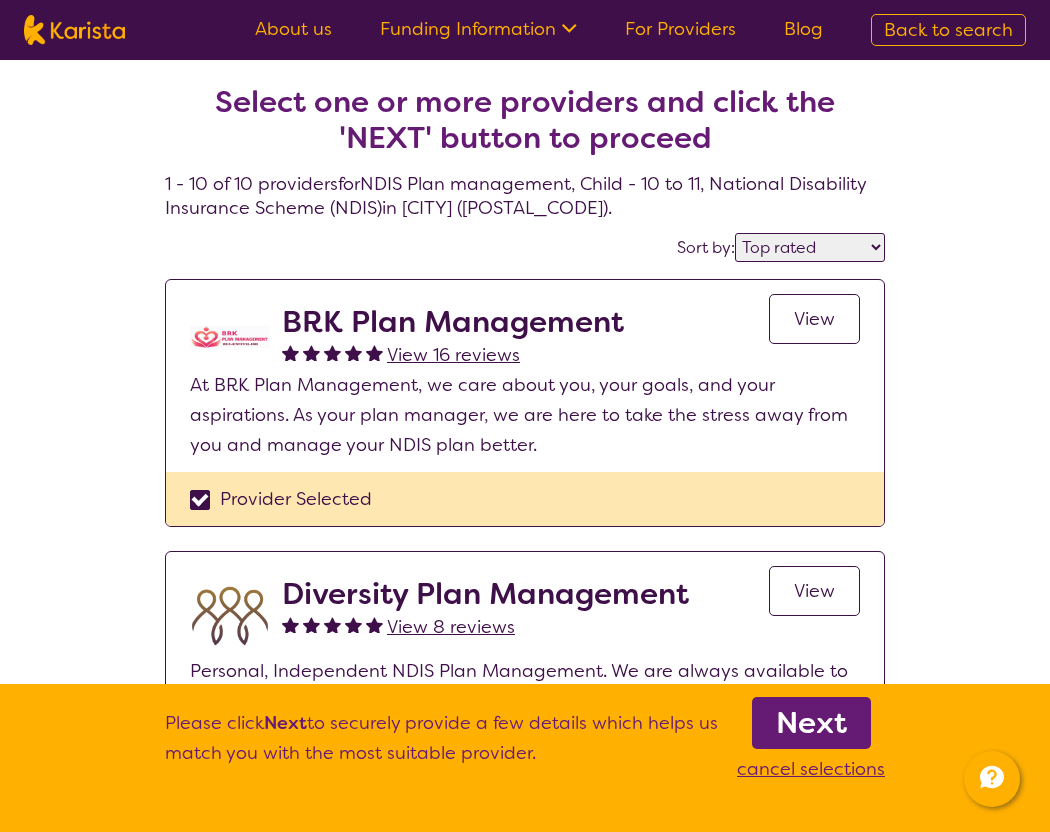 click on "View   16   reviews" at bounding box center [453, 355] 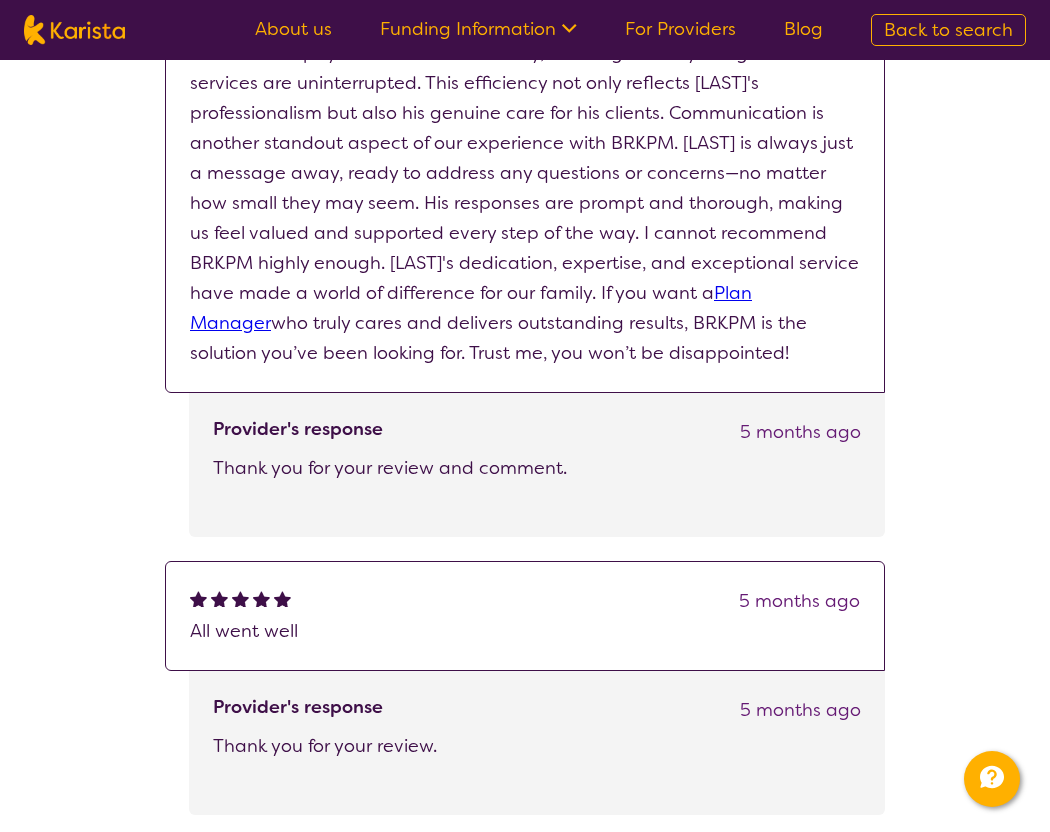 scroll, scrollTop: 0, scrollLeft: 0, axis: both 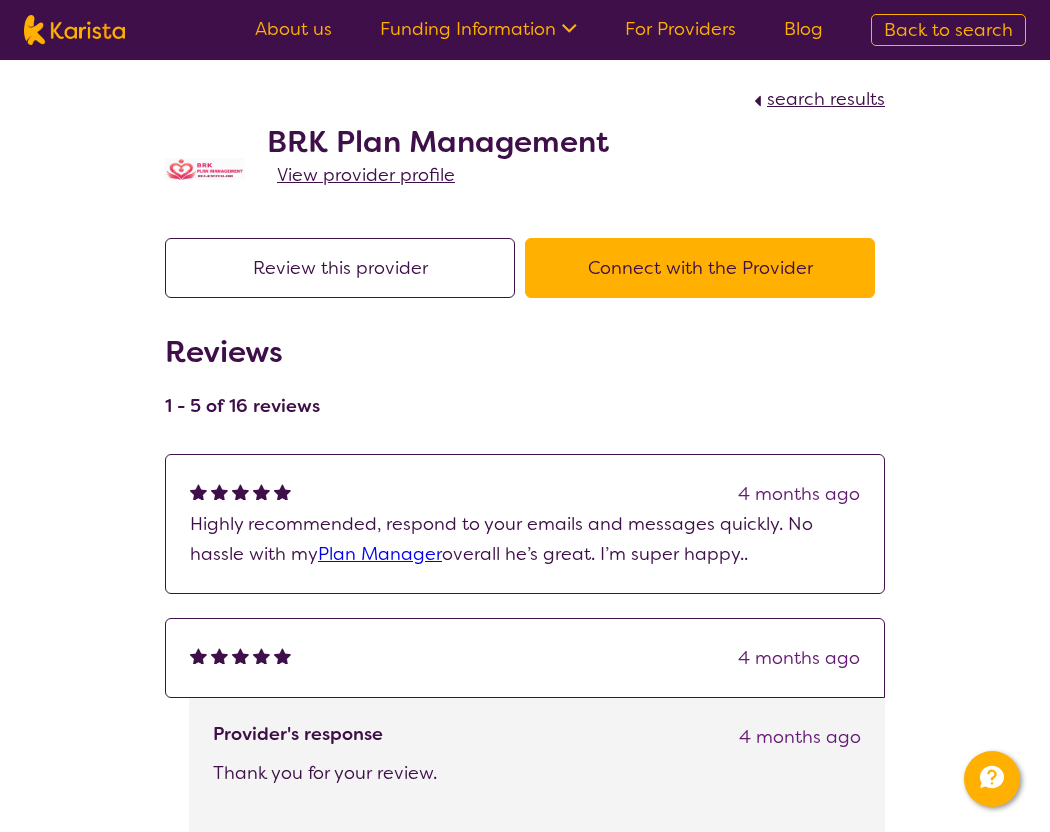 click on "View provider profile" at bounding box center (366, 175) 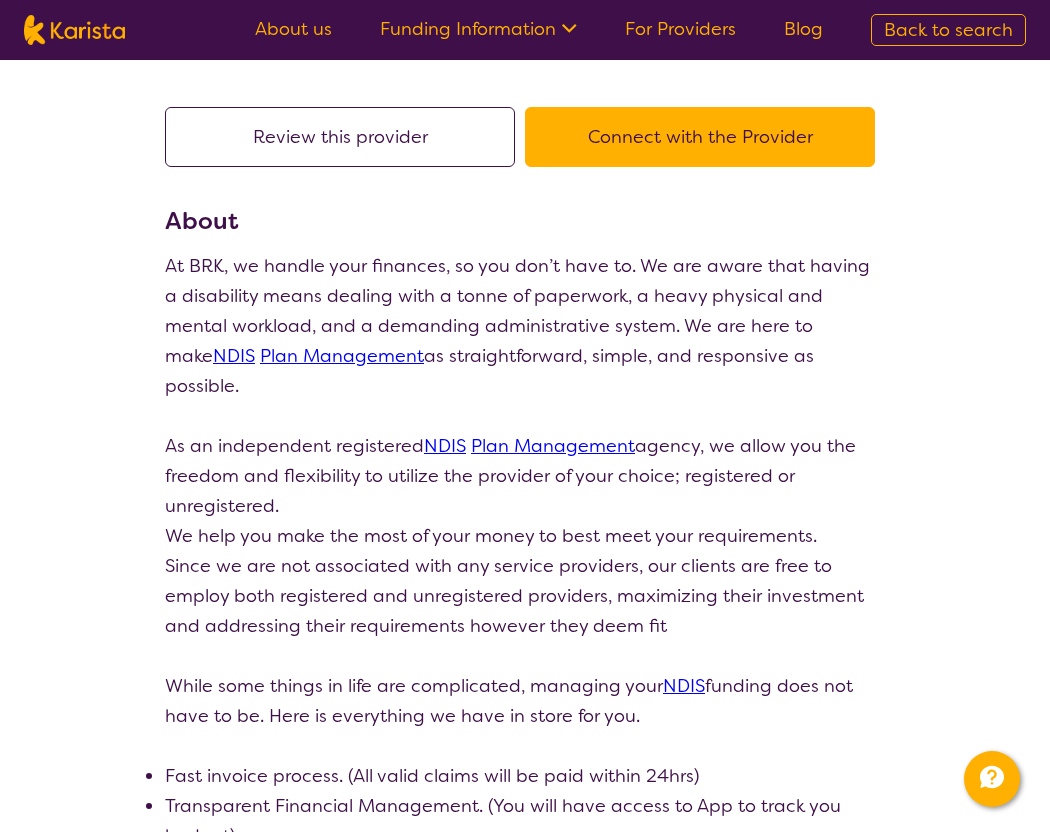 scroll, scrollTop: 0, scrollLeft: 0, axis: both 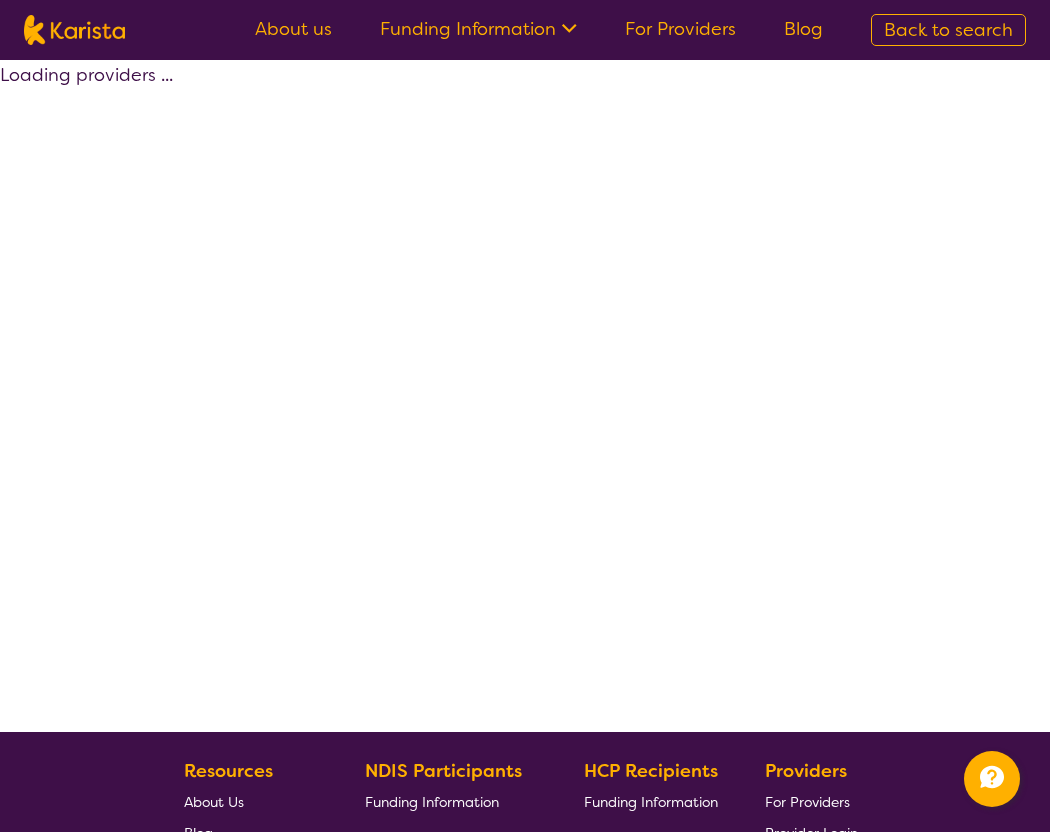 select on "by_score" 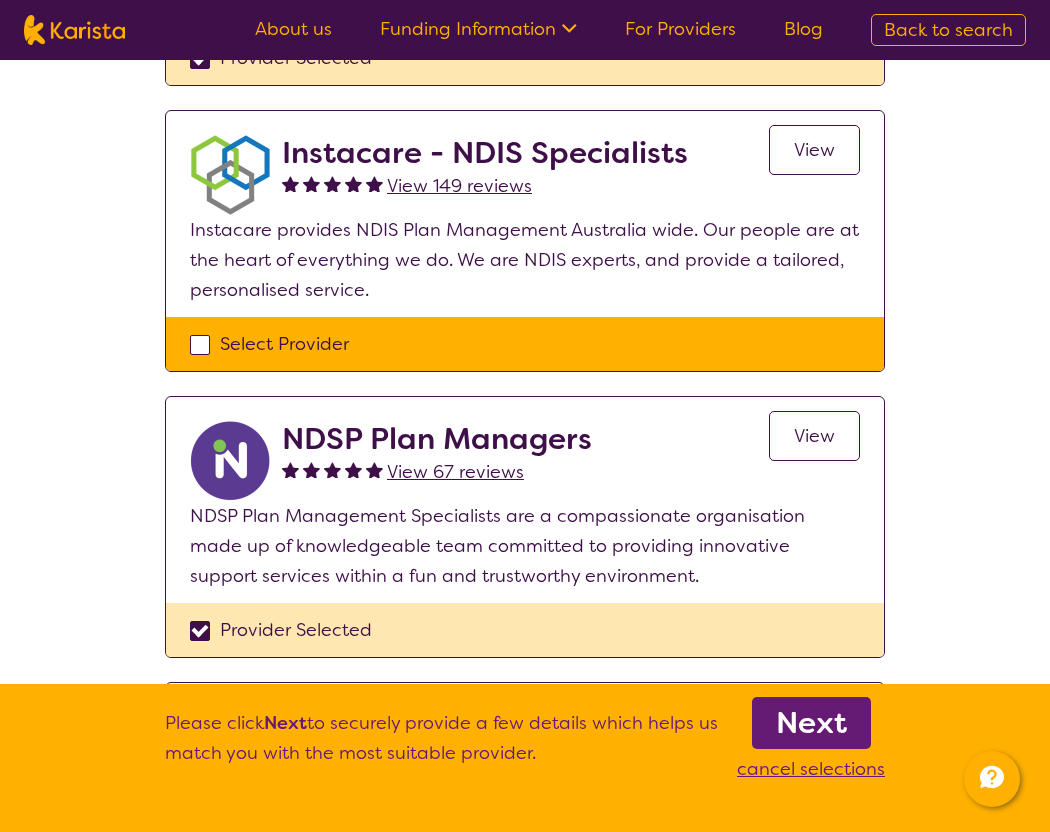 scroll, scrollTop: 1032, scrollLeft: 0, axis: vertical 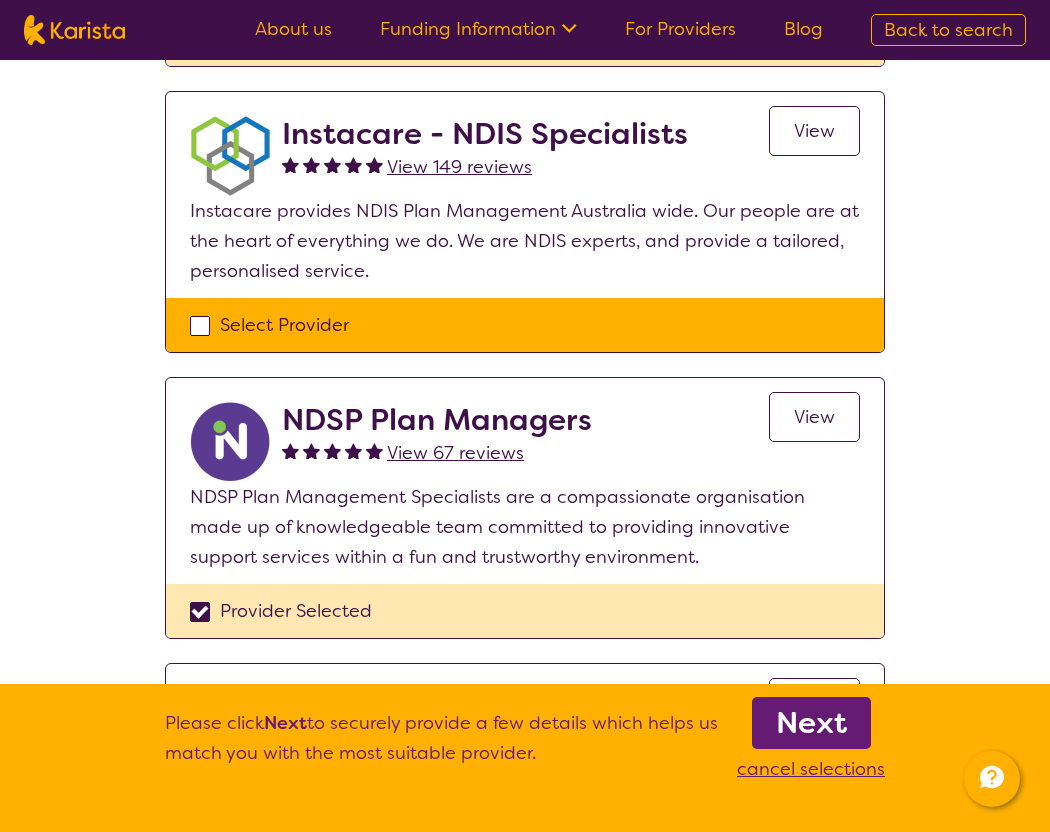 click on "View   67   reviews" at bounding box center (455, 453) 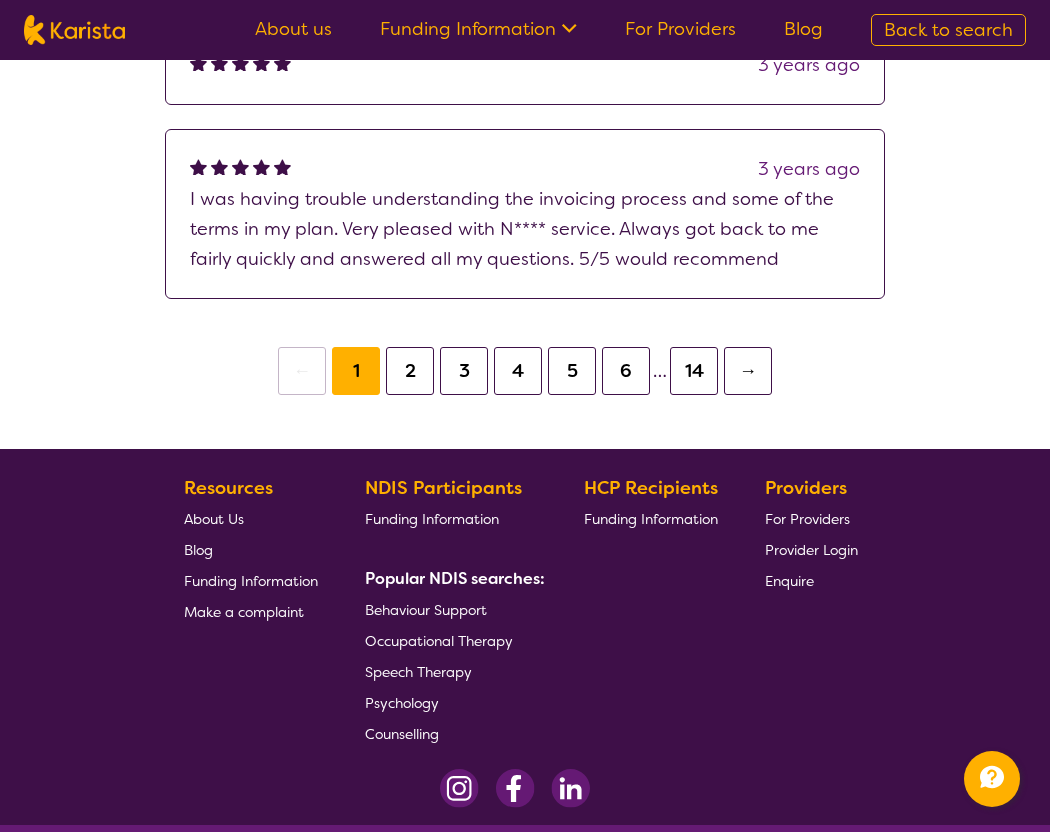 scroll, scrollTop: 510, scrollLeft: 0, axis: vertical 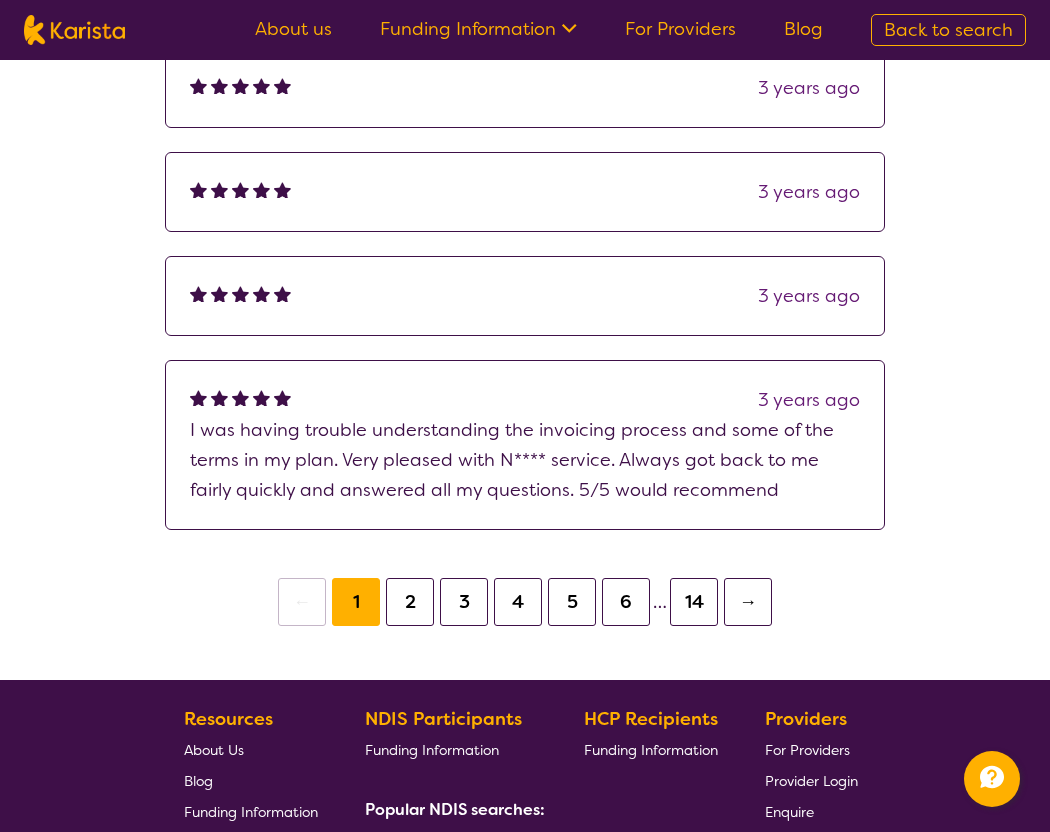 click on "2" at bounding box center [410, 602] 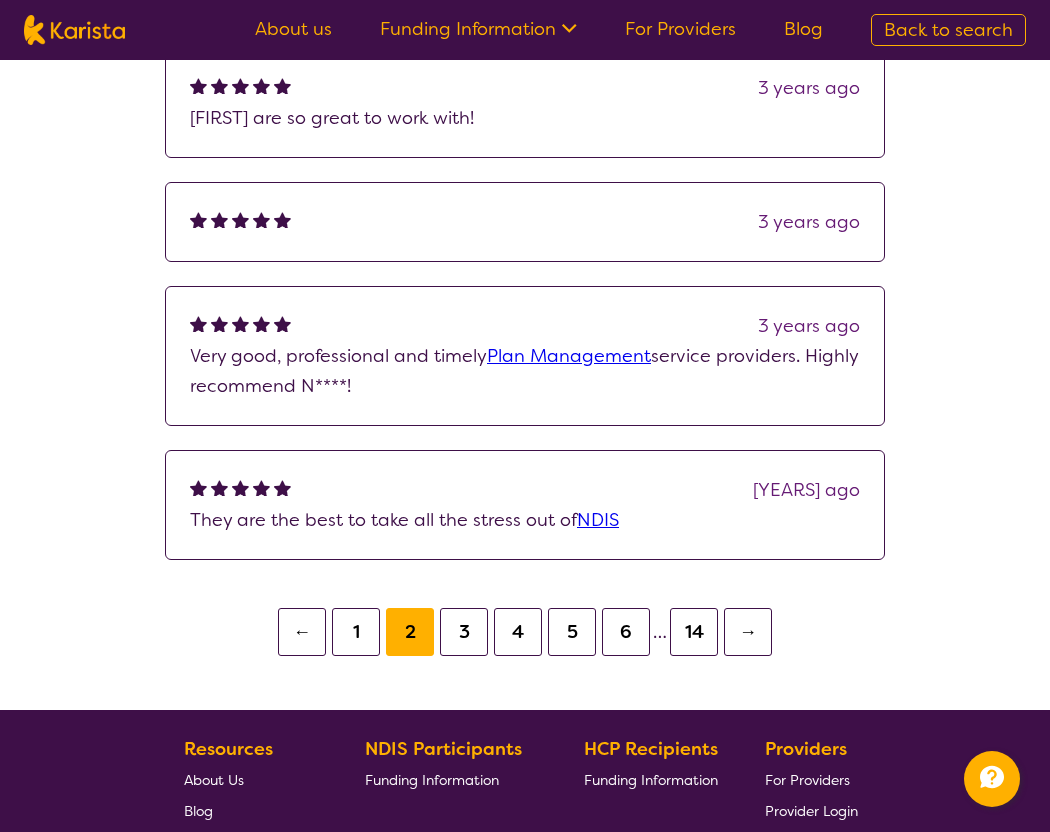 scroll, scrollTop: 0, scrollLeft: 0, axis: both 